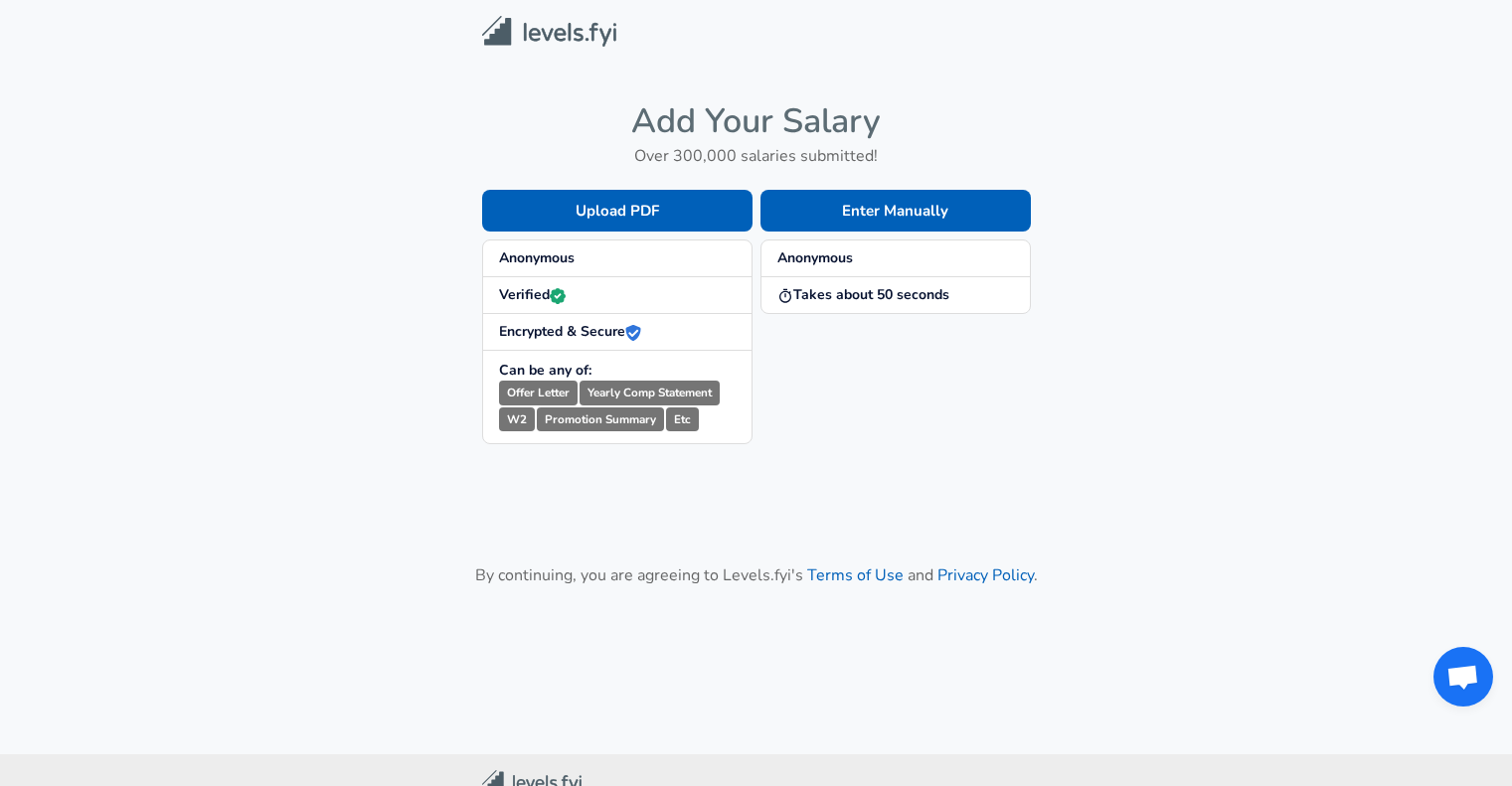 scroll, scrollTop: 0, scrollLeft: 0, axis: both 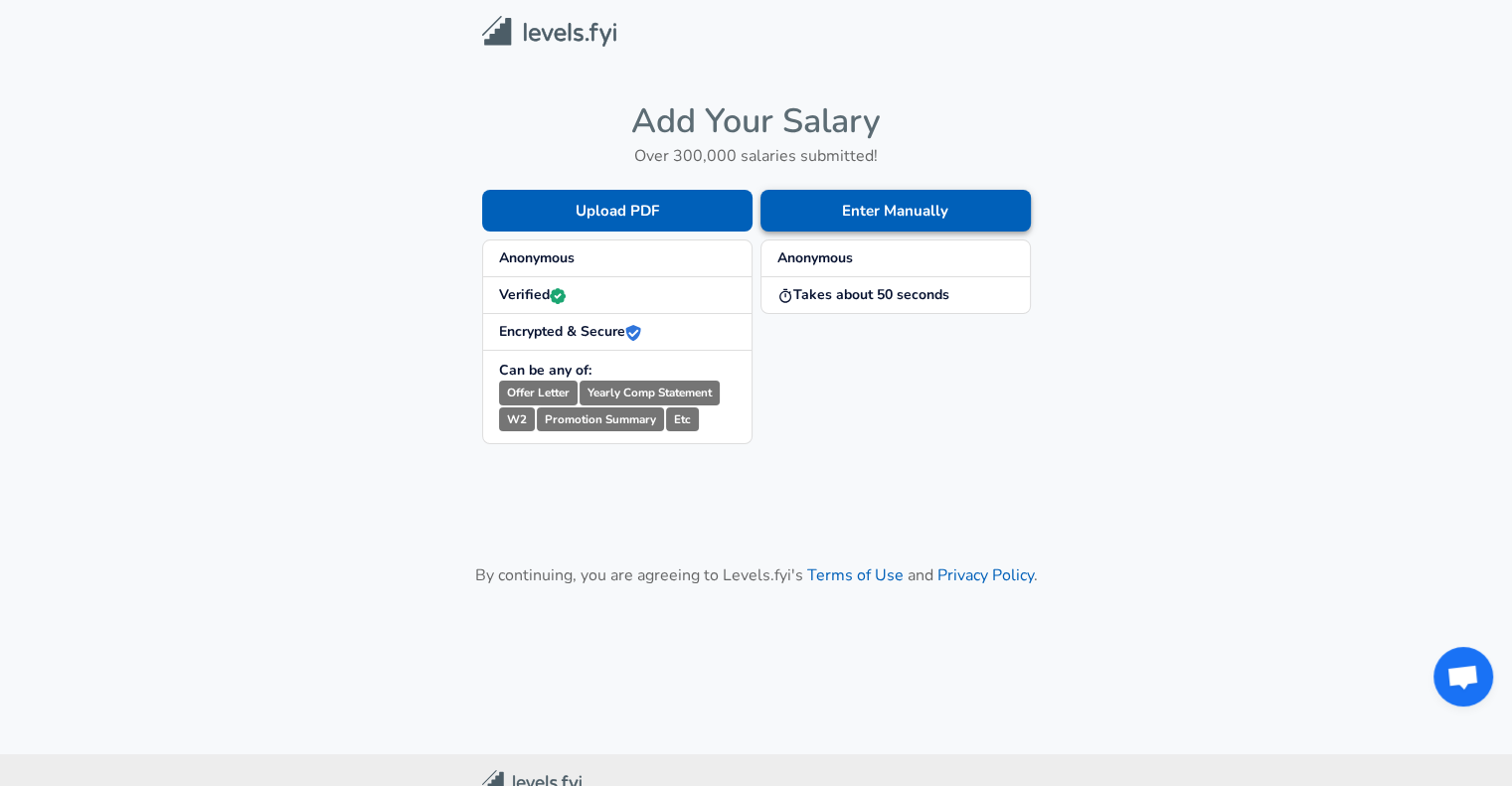 click on "Enter Manually" at bounding box center [896, 211] 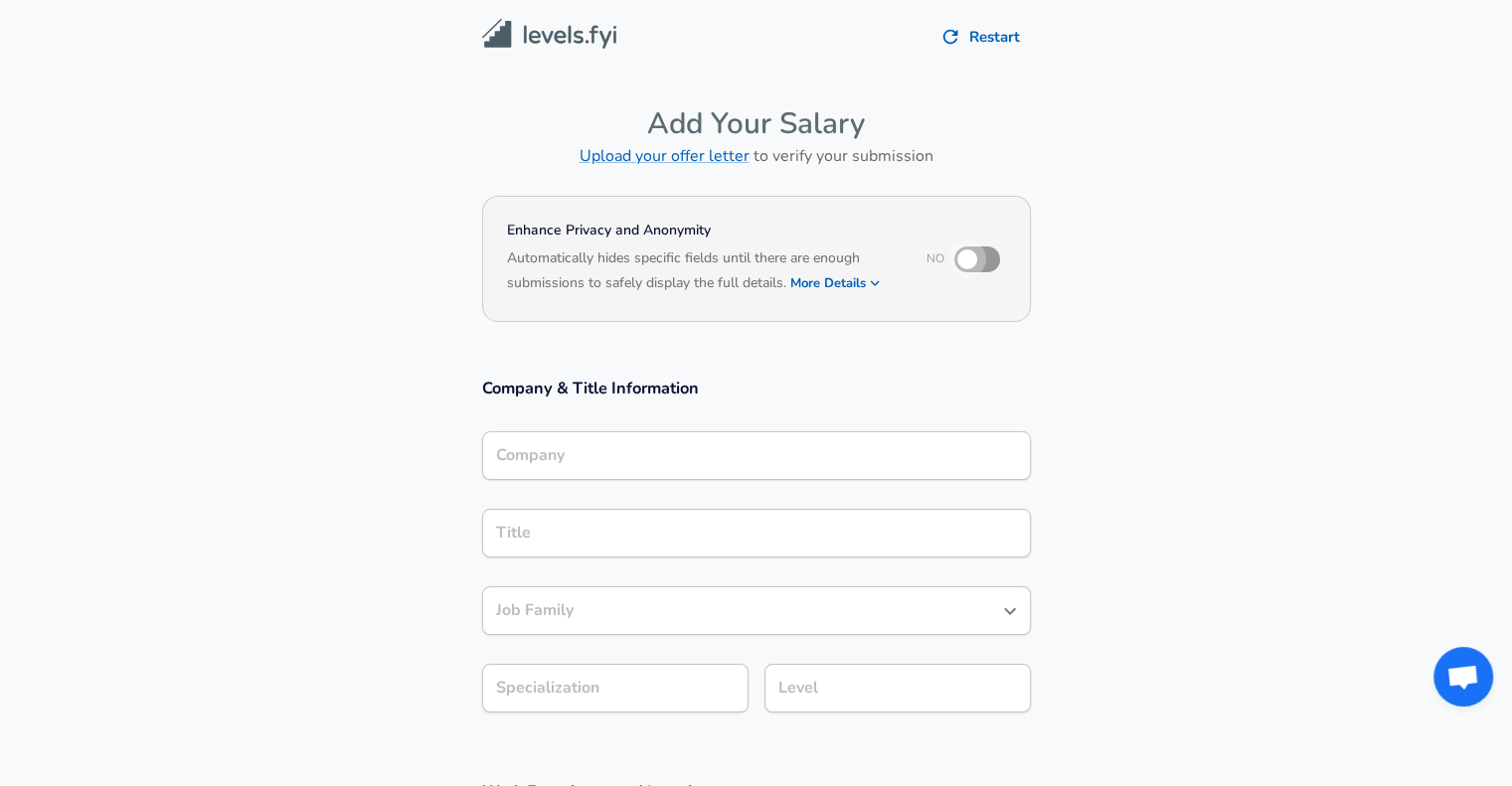 click at bounding box center (967, 259) 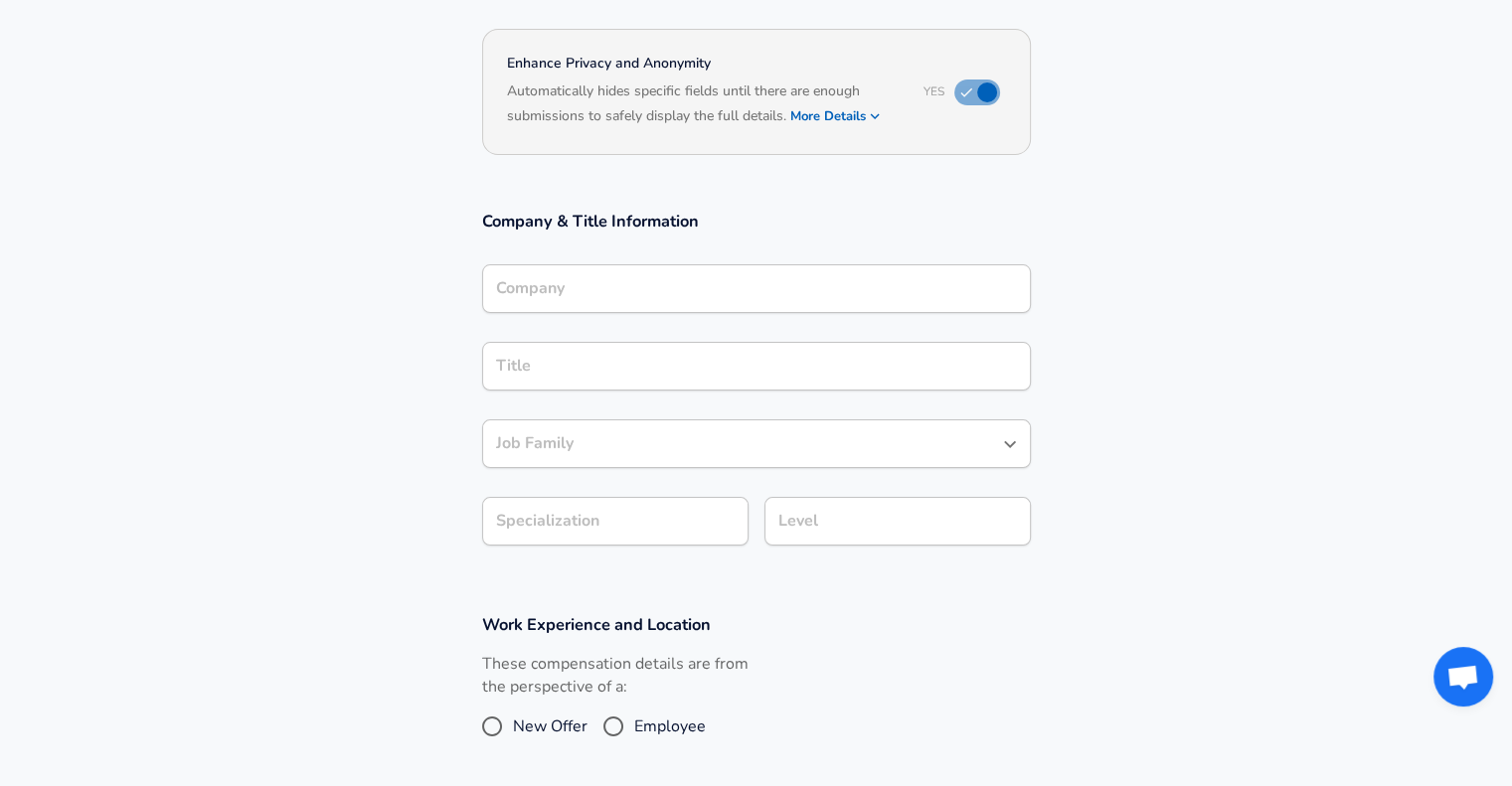 scroll, scrollTop: 199, scrollLeft: 0, axis: vertical 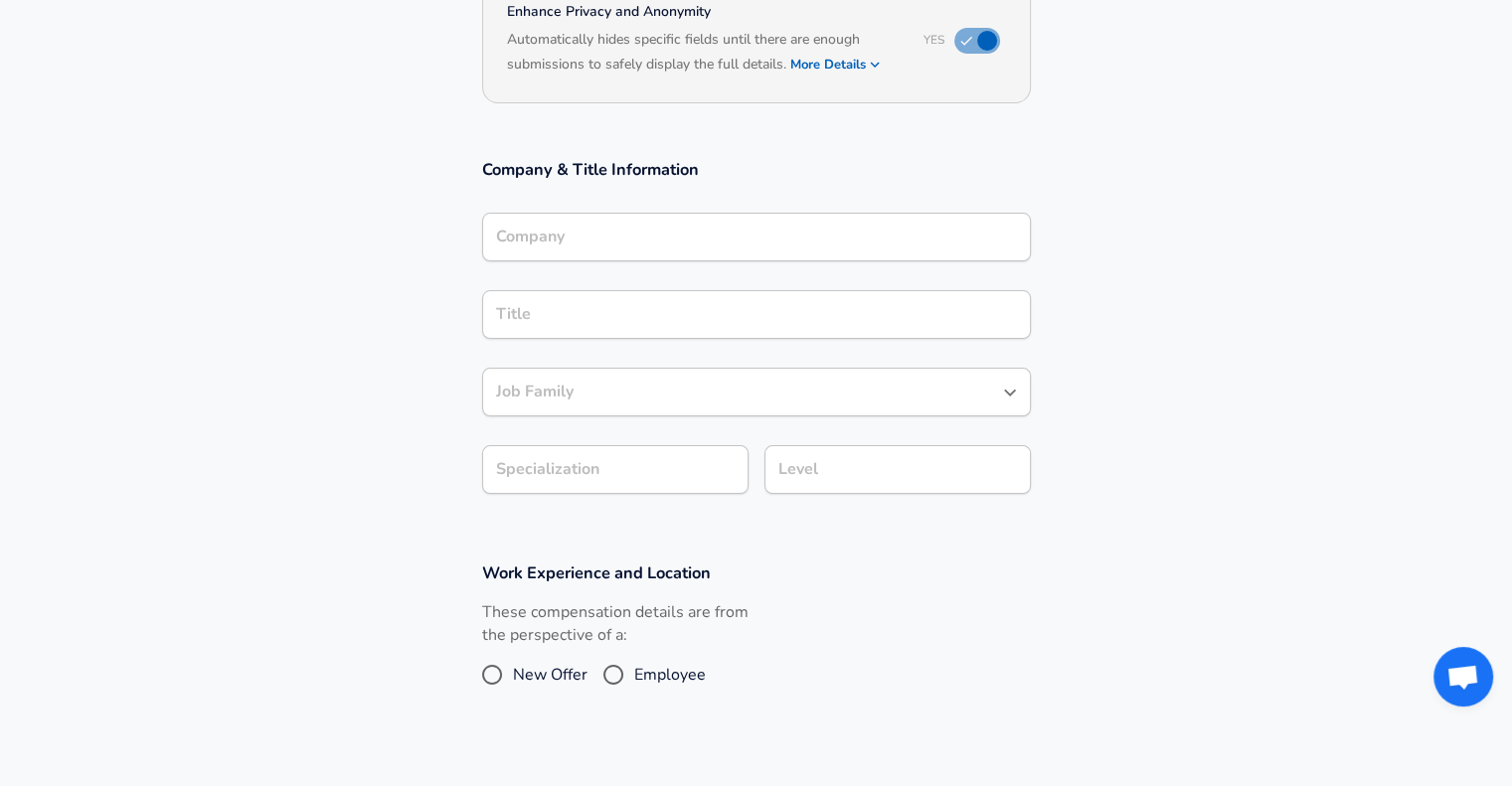click on "Company" at bounding box center (756, 236) 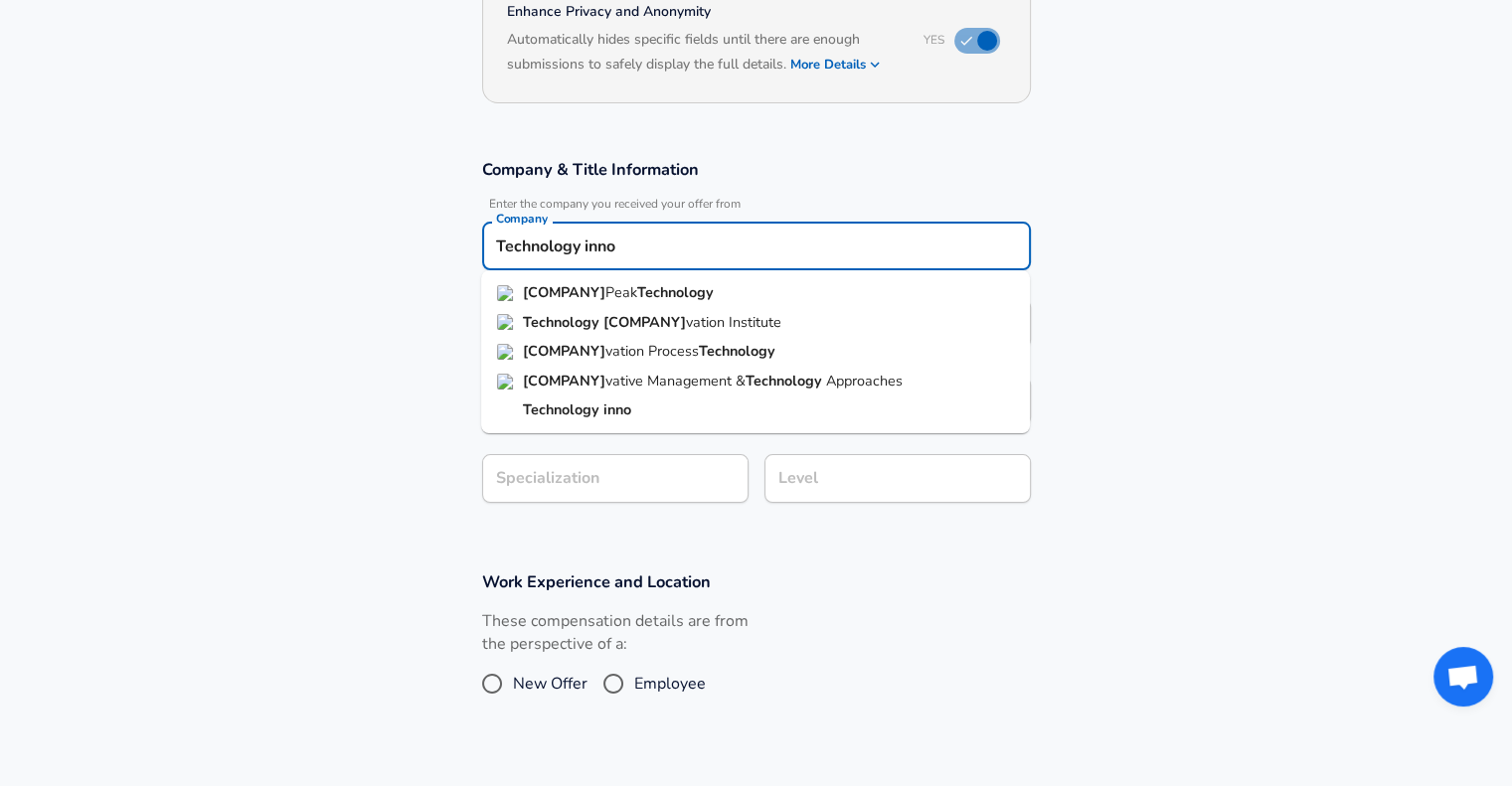 click on "vation Institute" at bounding box center [734, 322] 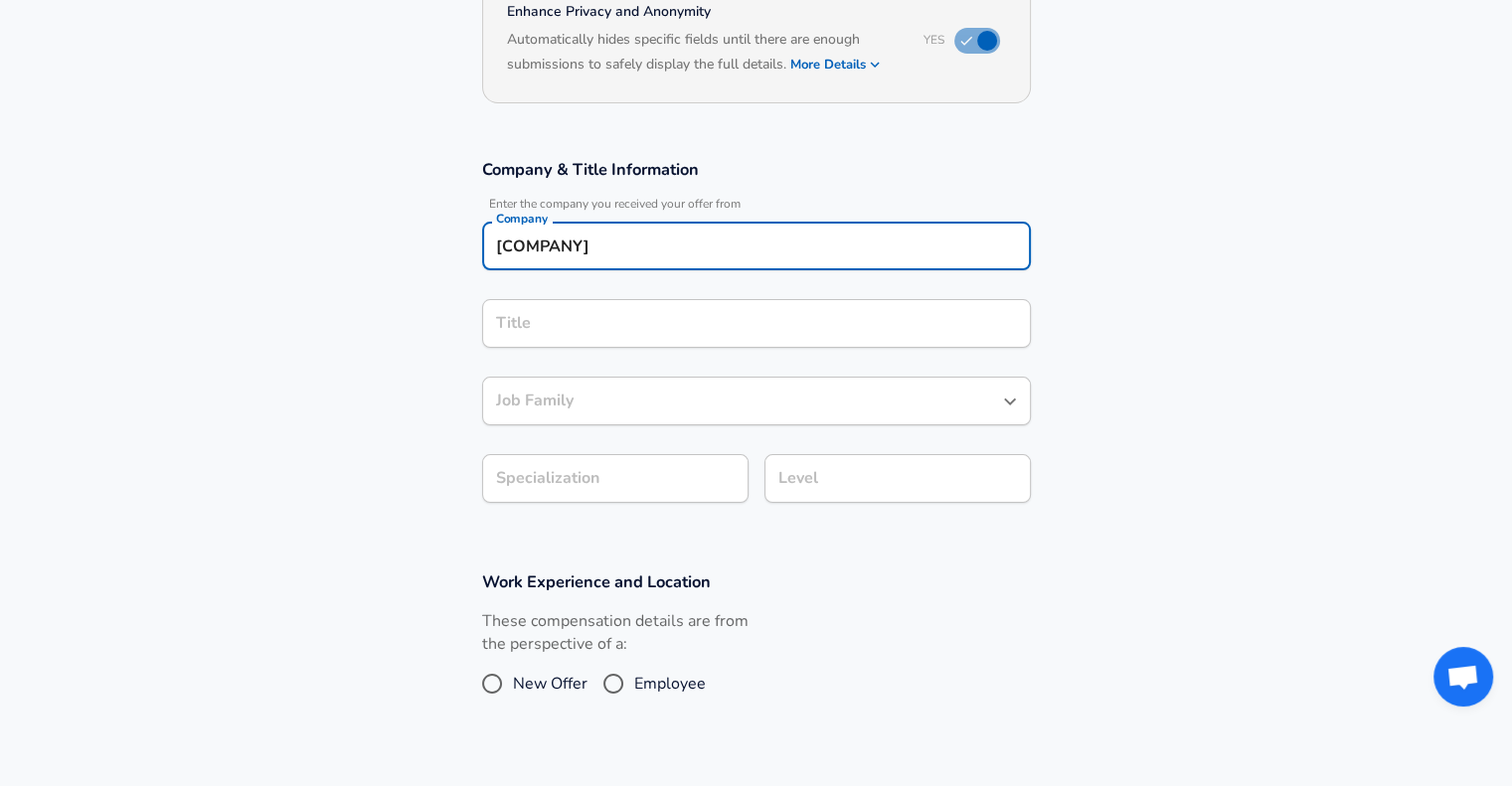 type on "[COMPANY]" 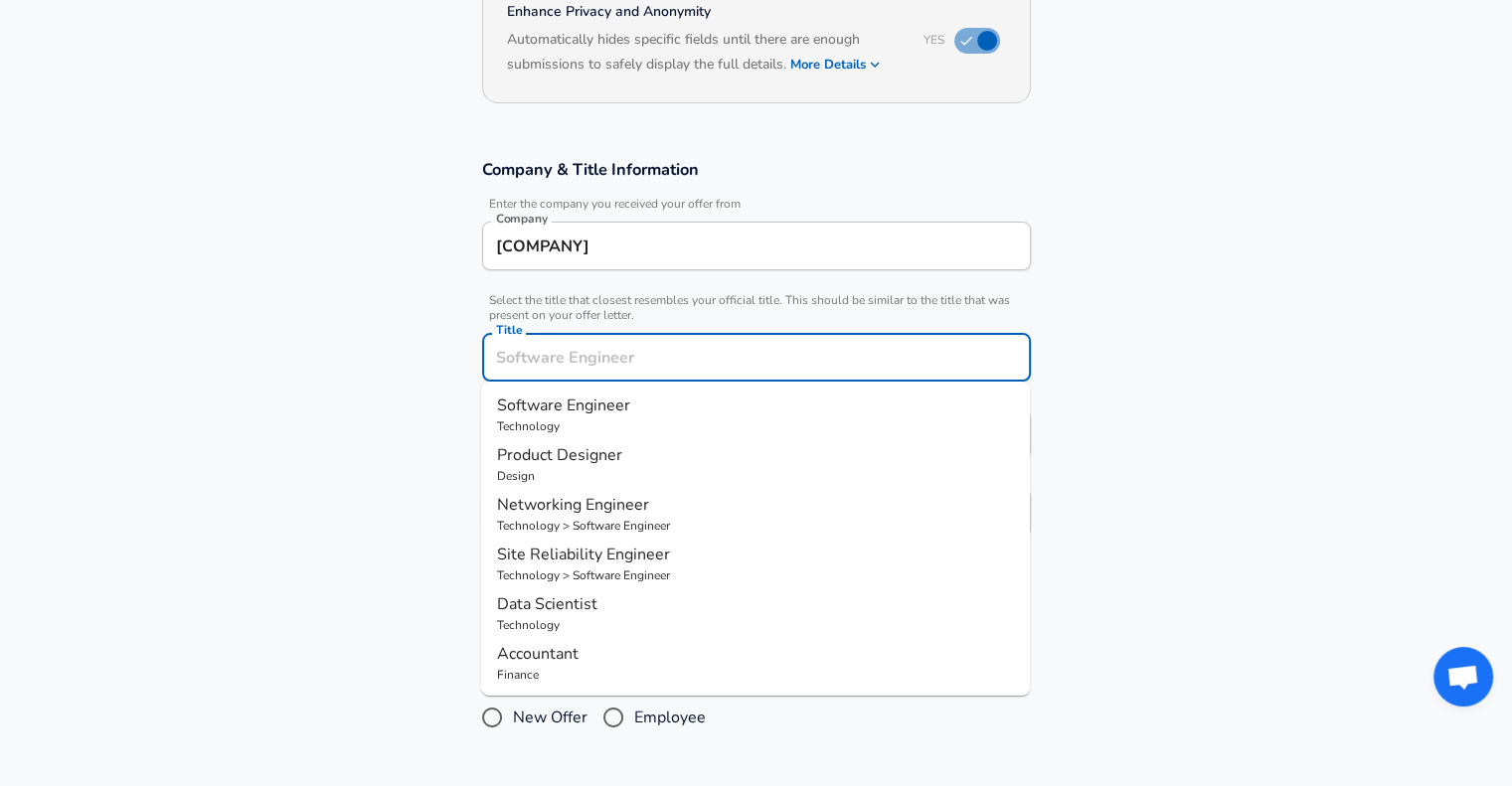 scroll, scrollTop: 258, scrollLeft: 0, axis: vertical 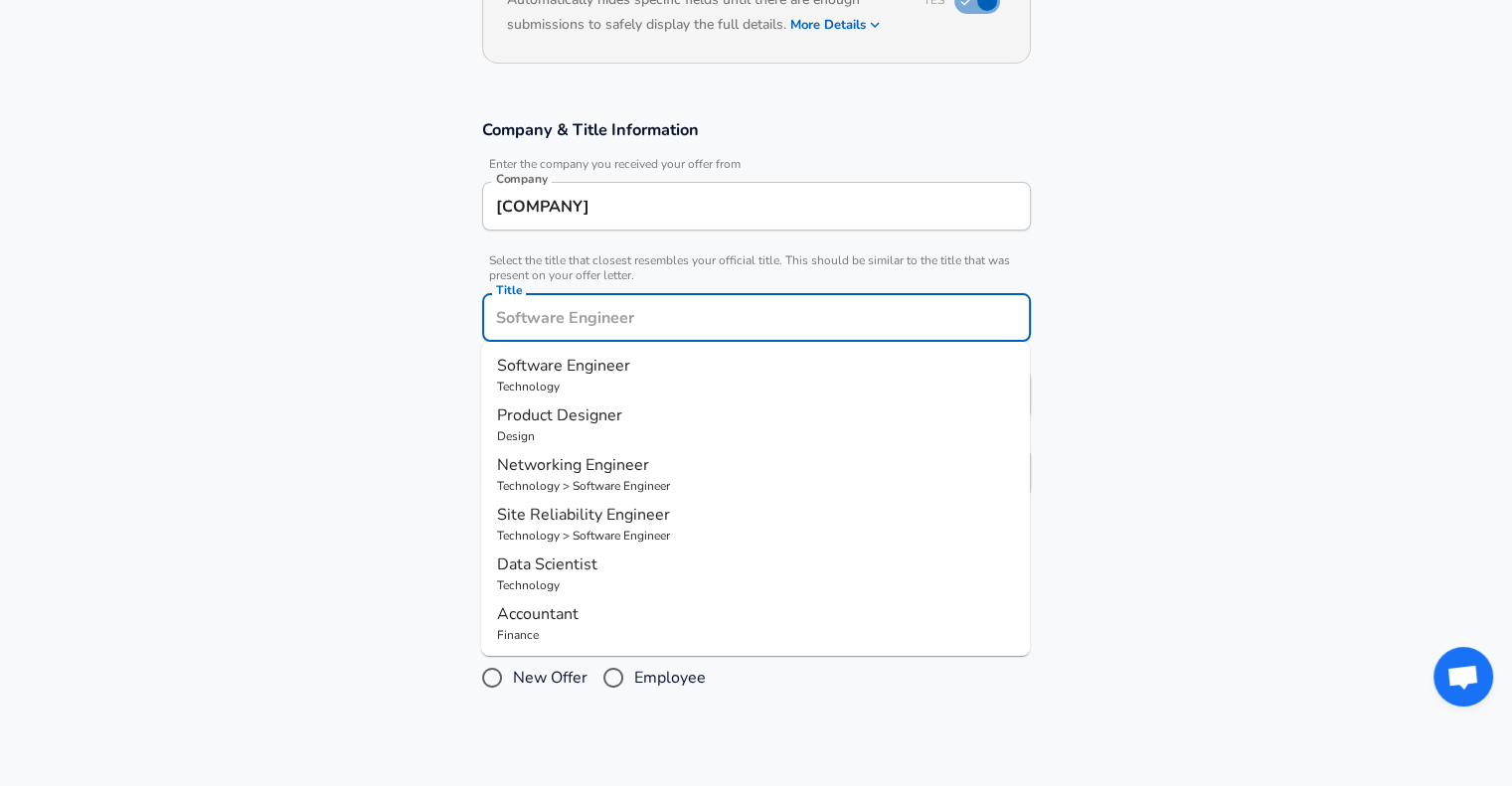 click on "Software Engineer" at bounding box center [564, 366] 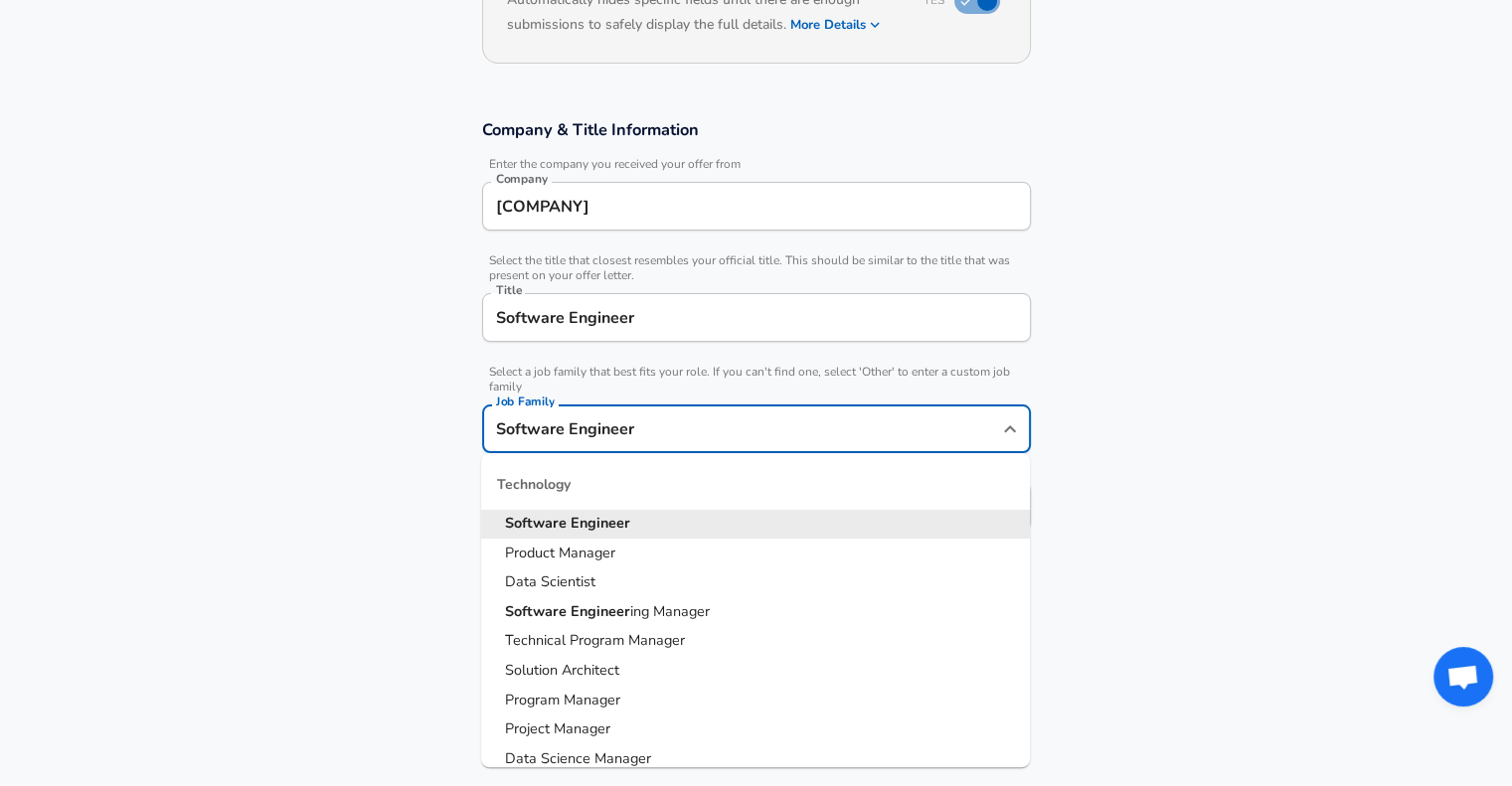 click on "Software Engineer" at bounding box center [742, 428] 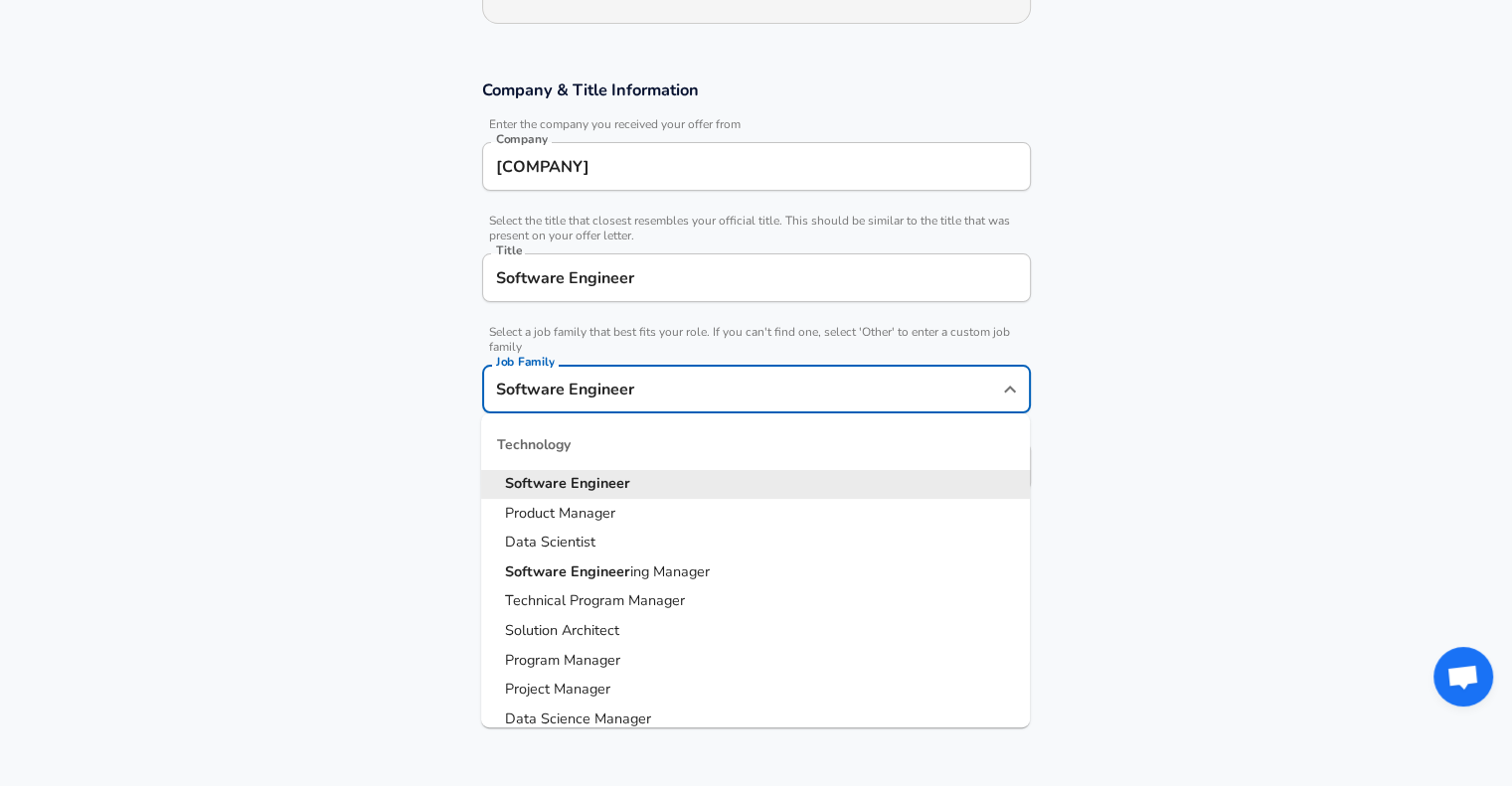 scroll, scrollTop: 330, scrollLeft: 0, axis: vertical 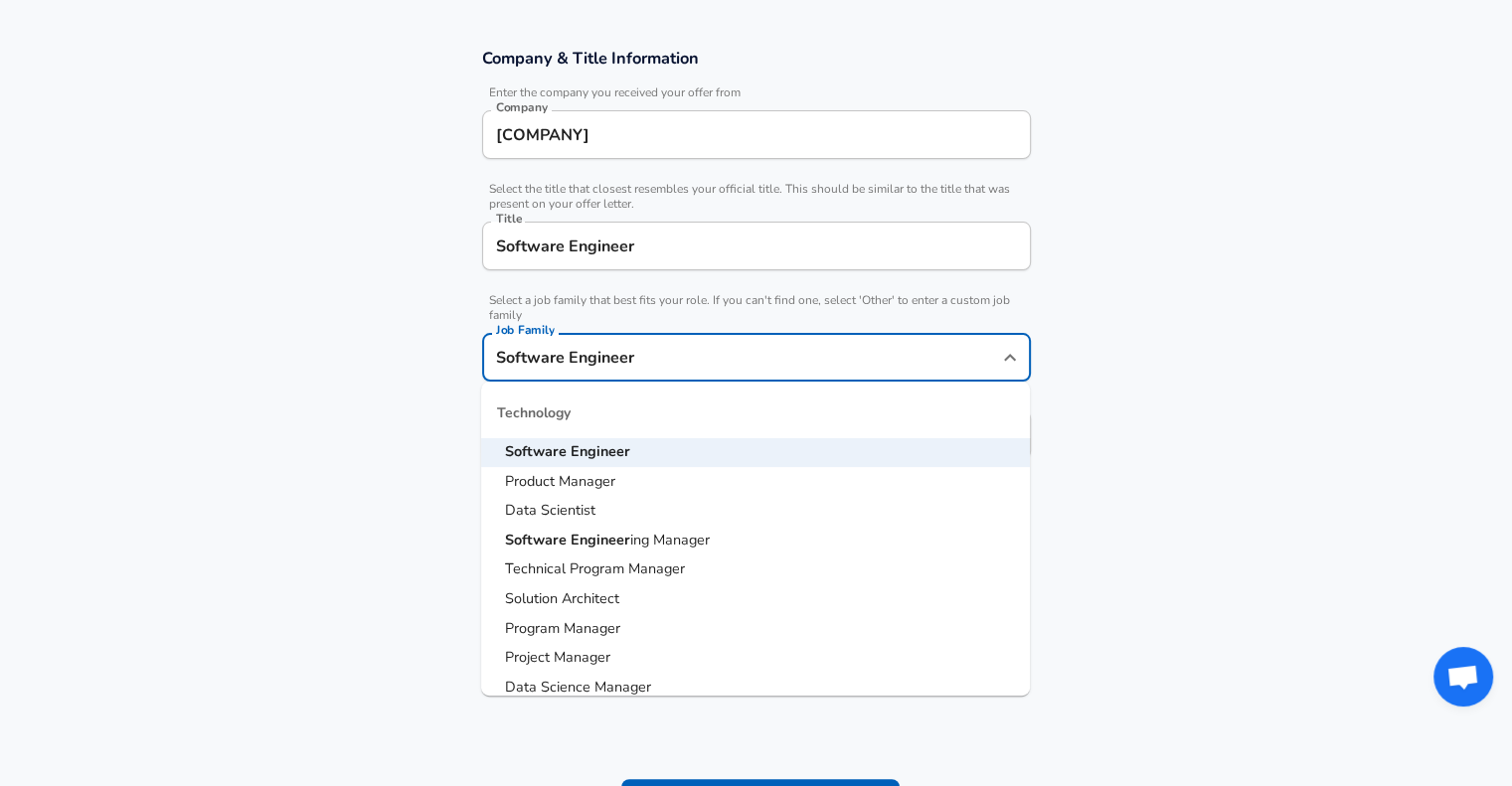 click on "Data Scientist" at bounding box center [550, 510] 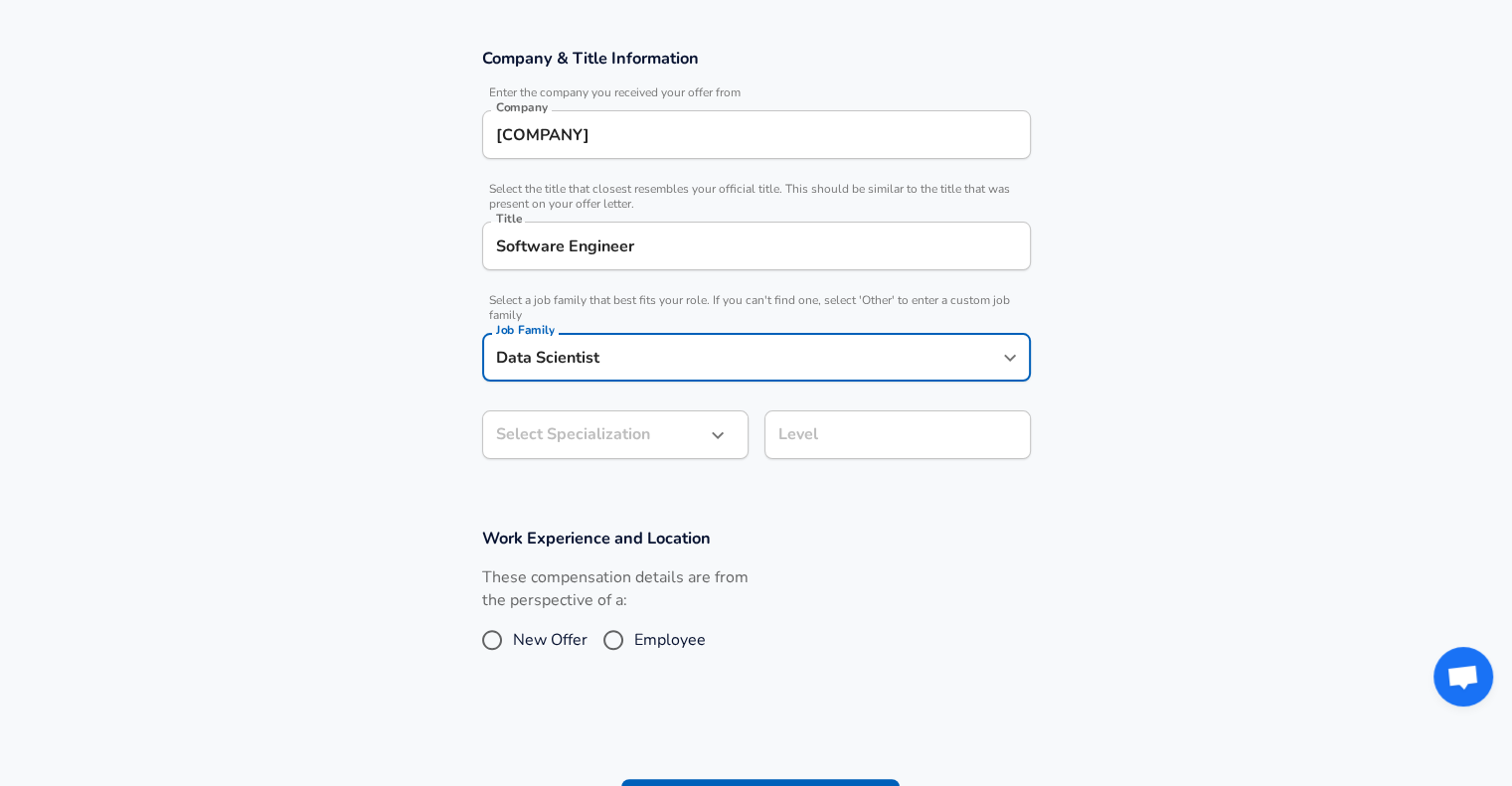 click on "Company & Title Information Enter the company you received your offer from Company Technology Innovation Institute Company Select the title that closest resembles your official title. This should be similar to the title that was present on your offer letter. Title Software Engineer Title Select a job family that best fits your role. If you can't find one, select 'Other' to enter a custom job family Job Family Data Scientist Job Family Select Specialization ​ Select Specialization Level Level" at bounding box center [756, 263] 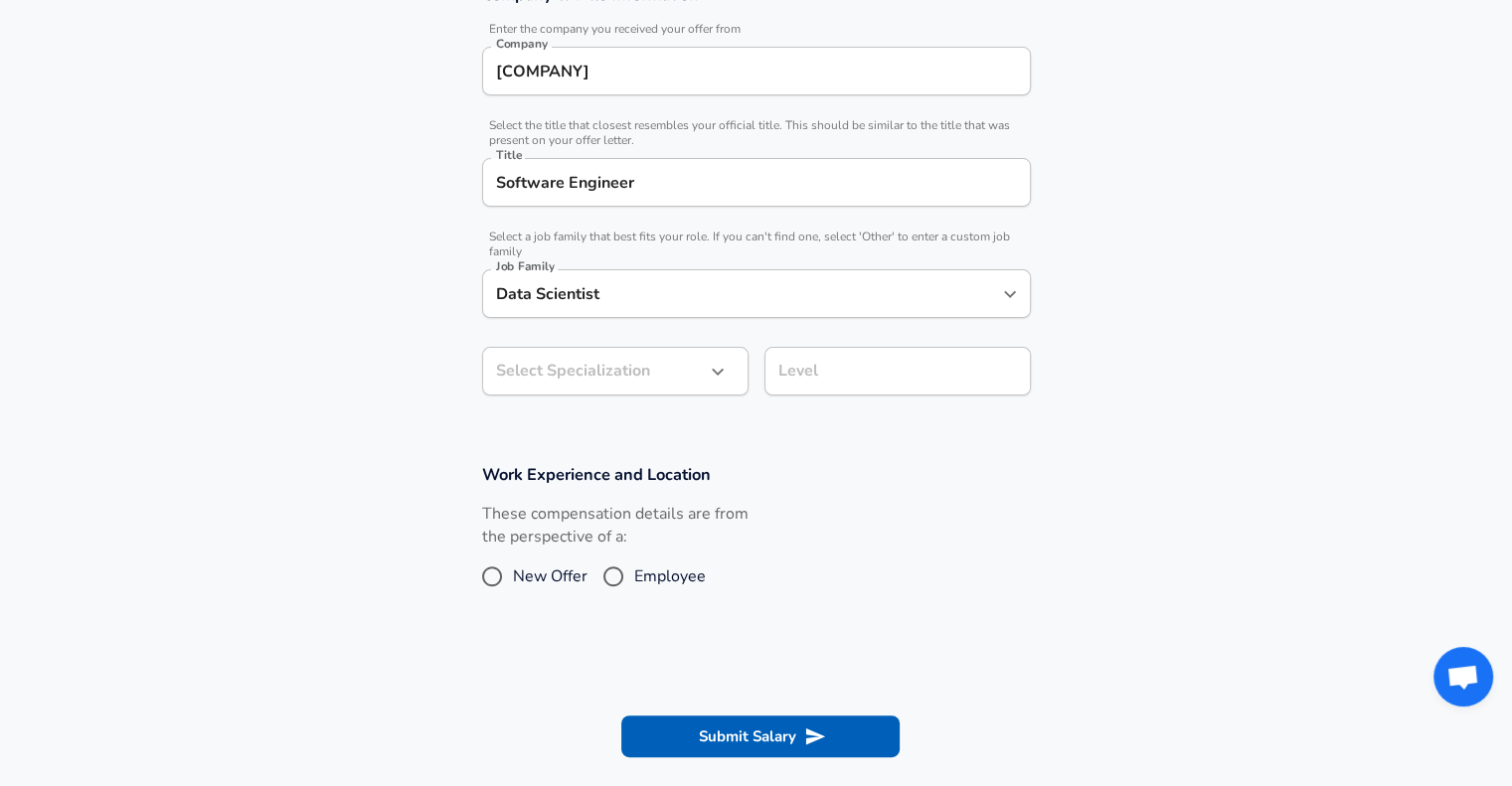 scroll, scrollTop: 395, scrollLeft: 0, axis: vertical 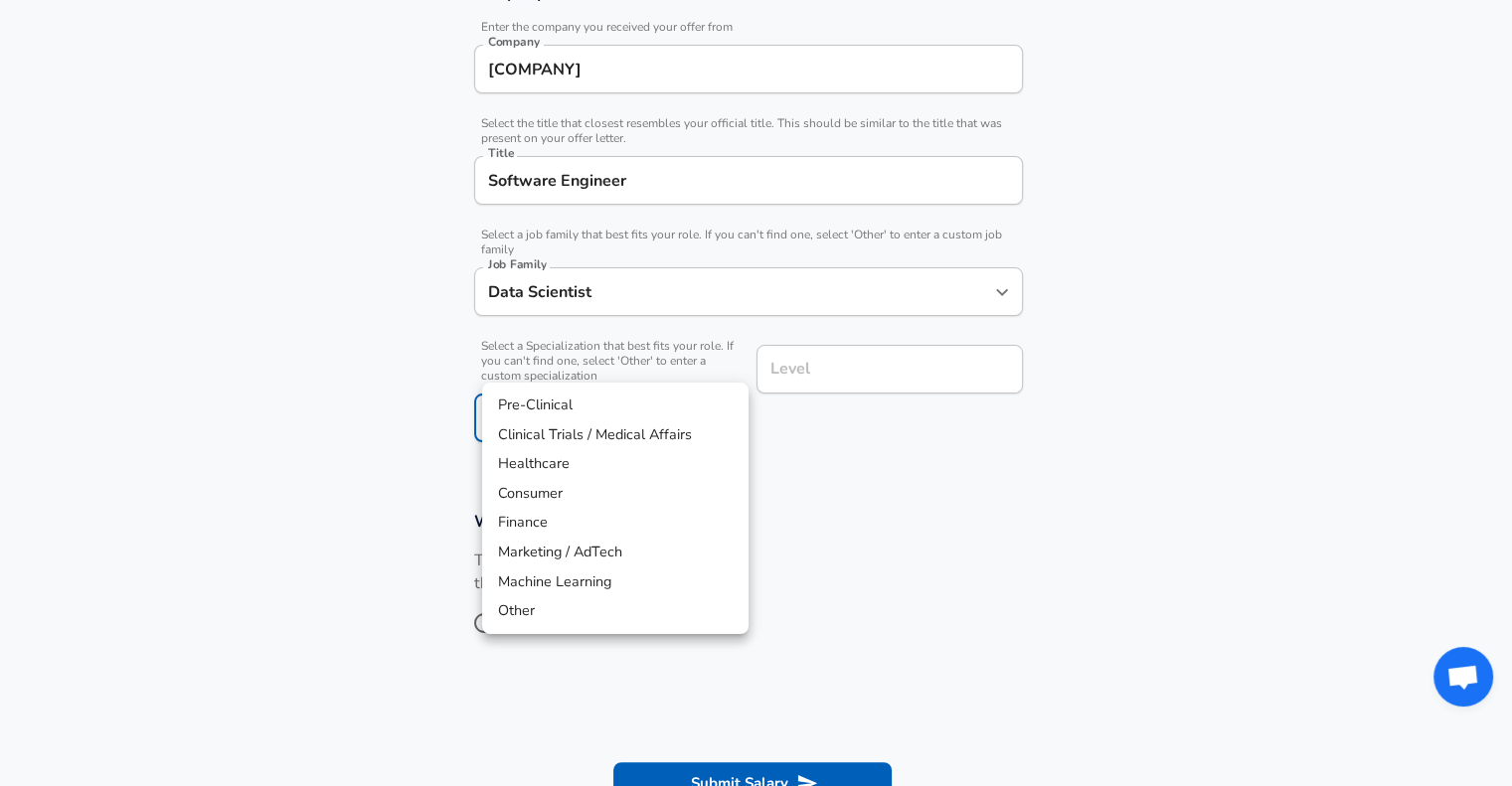 click on "Work Experience and Location These compensation details are from the perspective of a: New Offer Employee Are you still employed in this role? No no Are you still employed in this role? When did you exit this role? Month Dec 12 Month Source date can't be in the future Year 2023 2023 Year Years at Technology Innovation Institute Years at Technology Innovation Institute Years of Experience Years of Experience Location ​ Location Arrangement In Office office Arrangement" at bounding box center [756, -3] 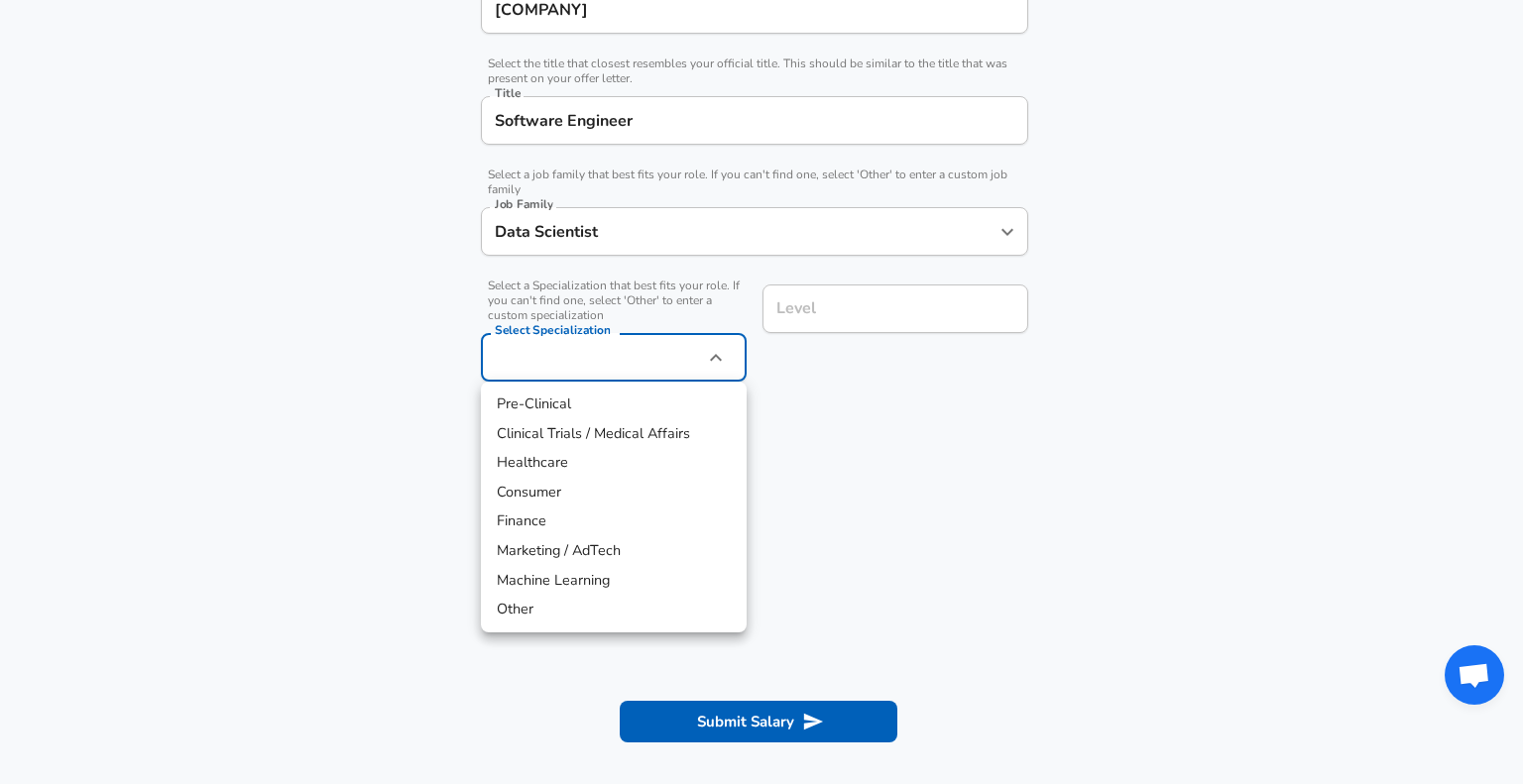 click at bounding box center (762, 392) 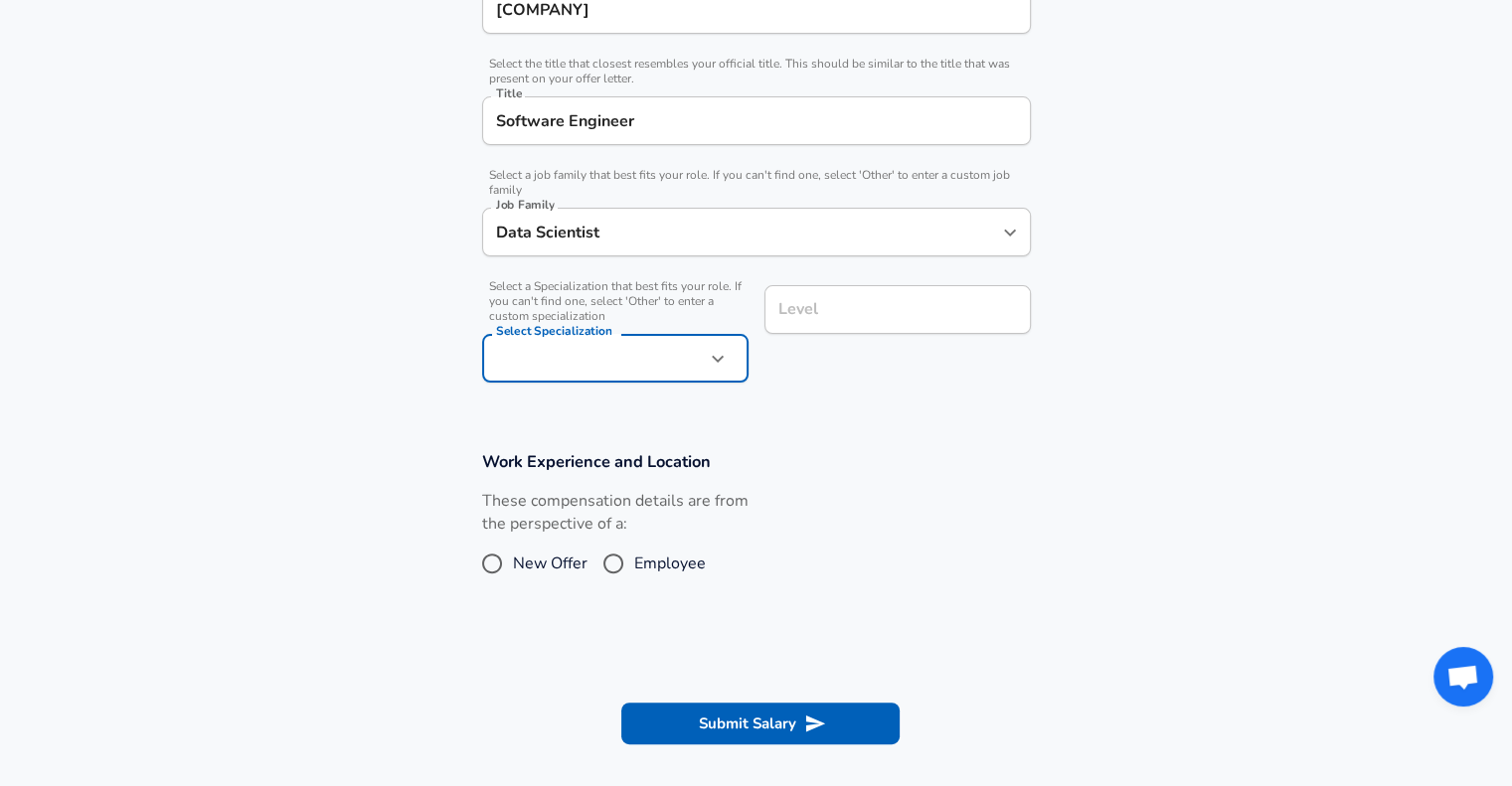 scroll, scrollTop: 467, scrollLeft: 0, axis: vertical 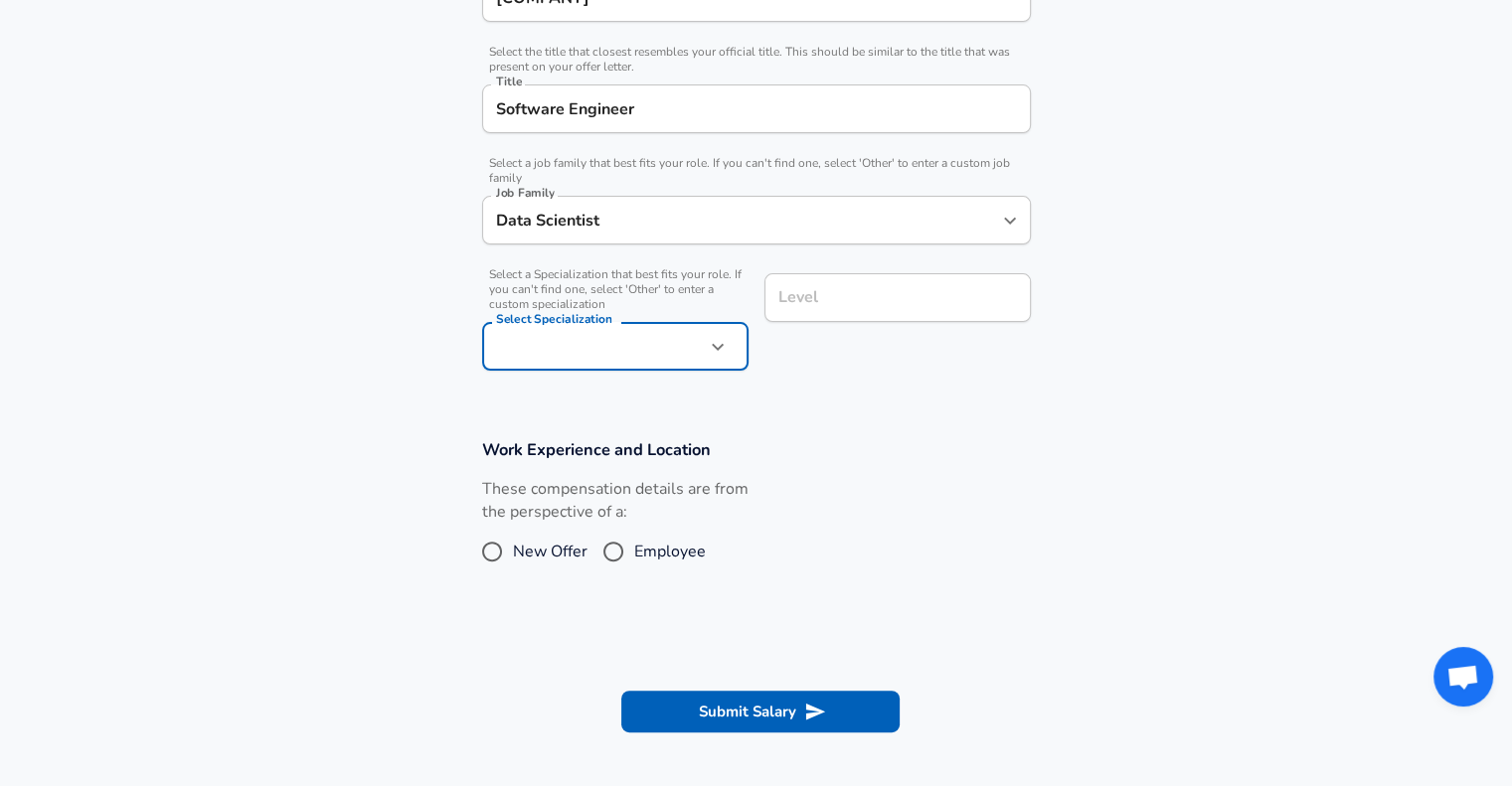 click on "Work Experience and Location These compensation details are from the perspective of a: New Offer Employee Are you still employed in this role? No no Are you still employed in this role? When did you exit this role? Month Dec 12 Month Source date can't be in the future Year 2023 2023 Year Years at Technology Innovation Institute Years at Technology Innovation Institute Years of Experience Years of Experience Location ​ Location Arrangement In Office office Arrangement" at bounding box center (756, -75) 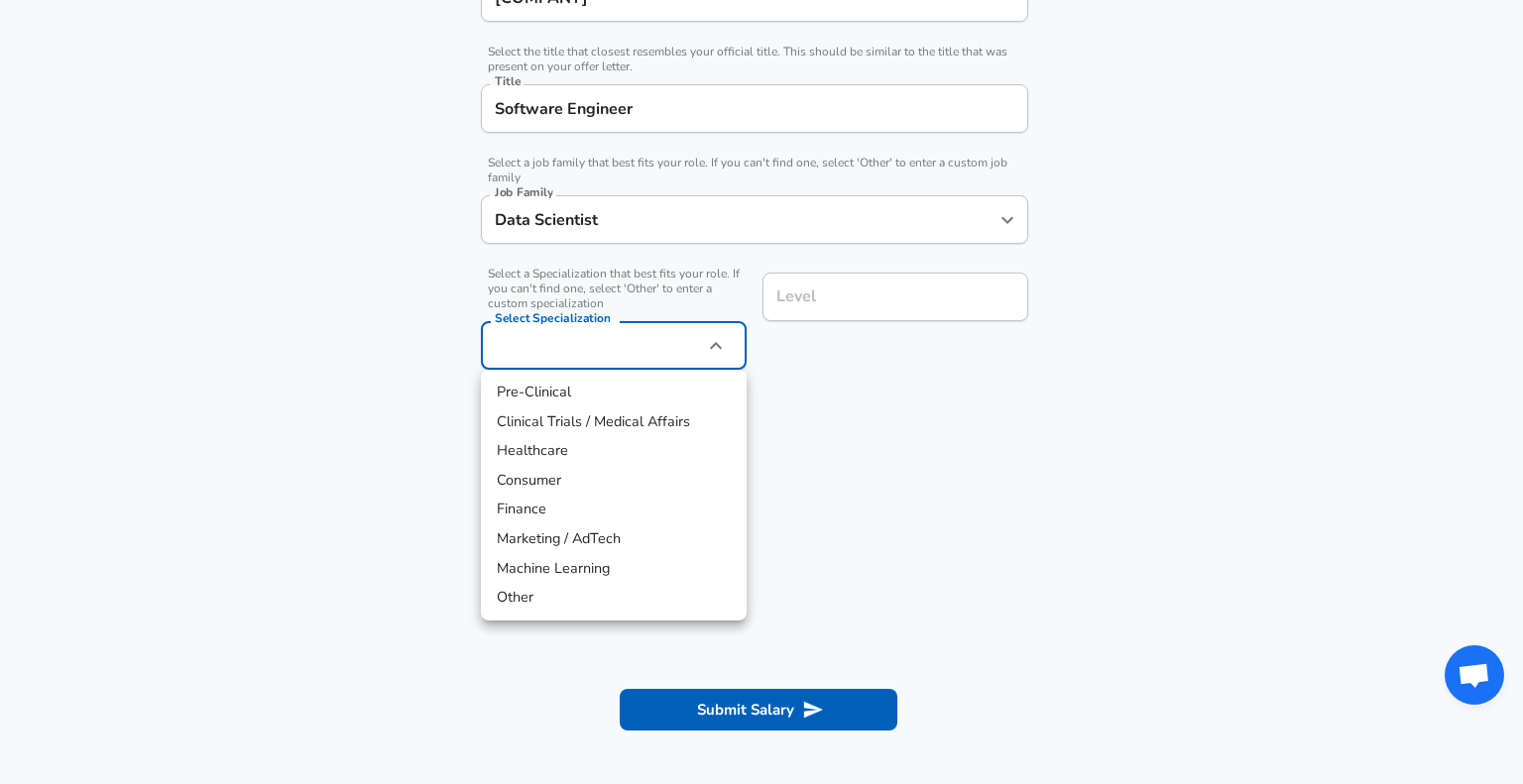 click on "Machine Learning" at bounding box center [614, 569] 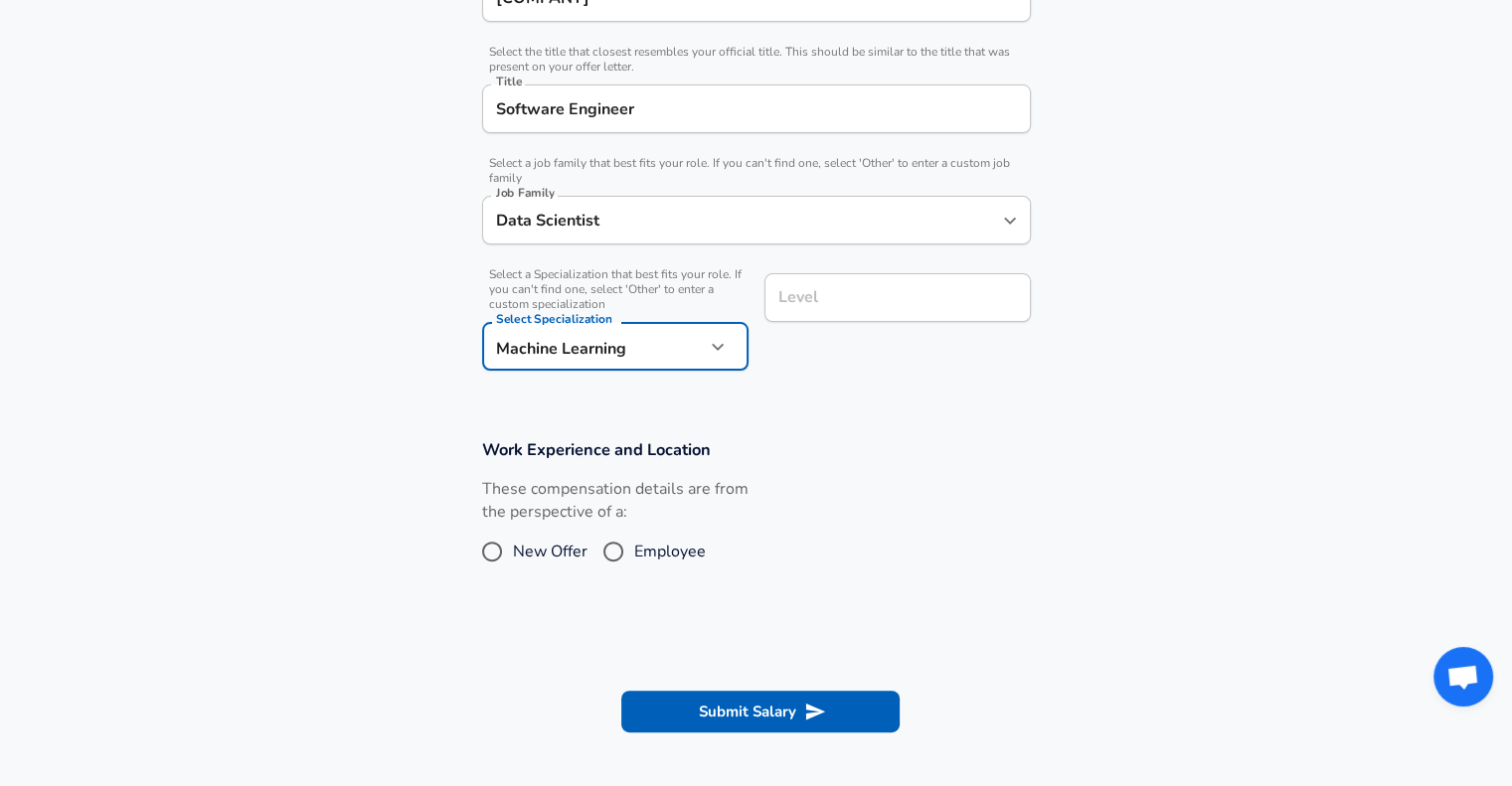 click on "Work Experience and Location" at bounding box center (756, 449) 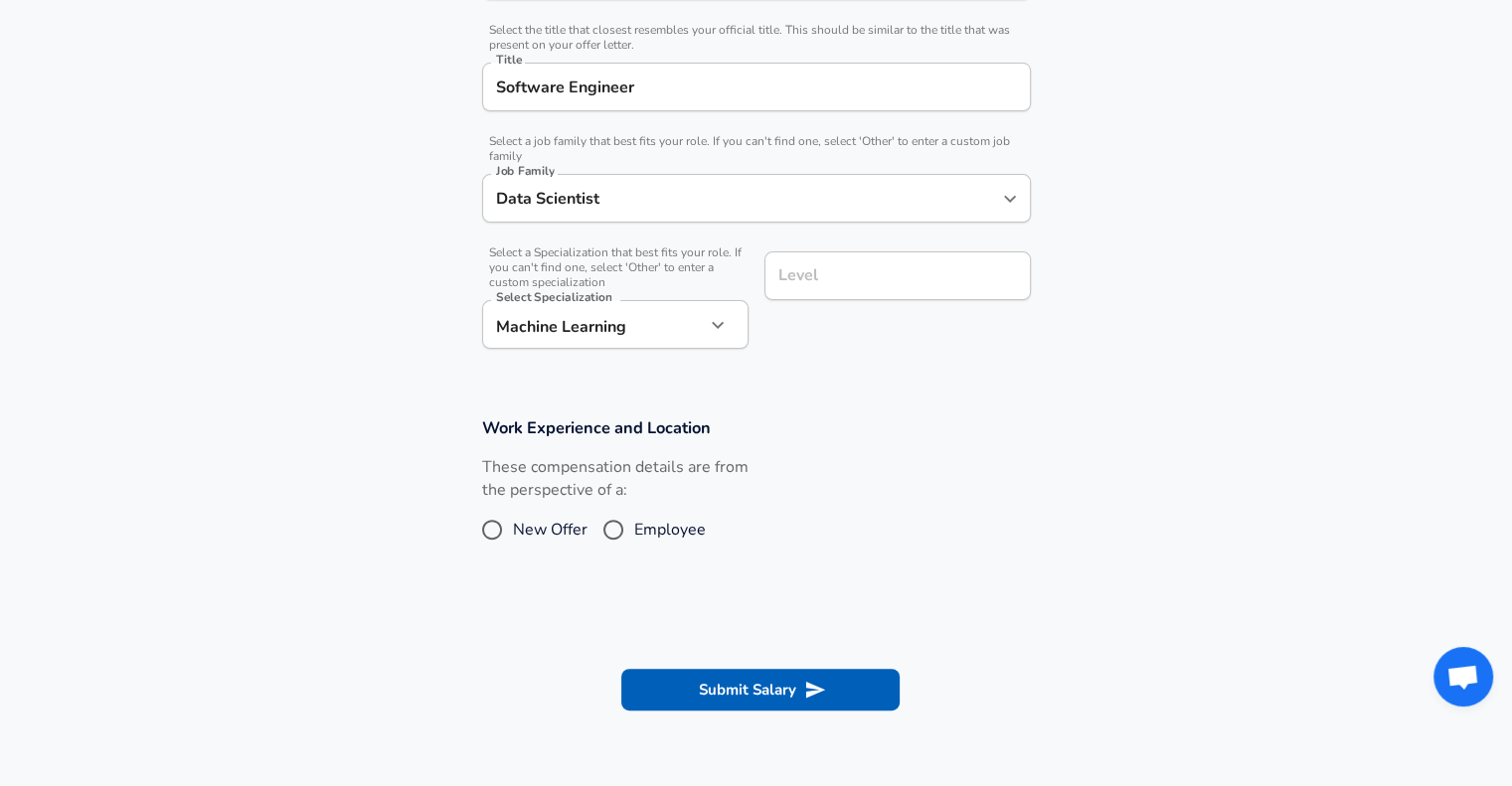 scroll, scrollTop: 491, scrollLeft: 0, axis: vertical 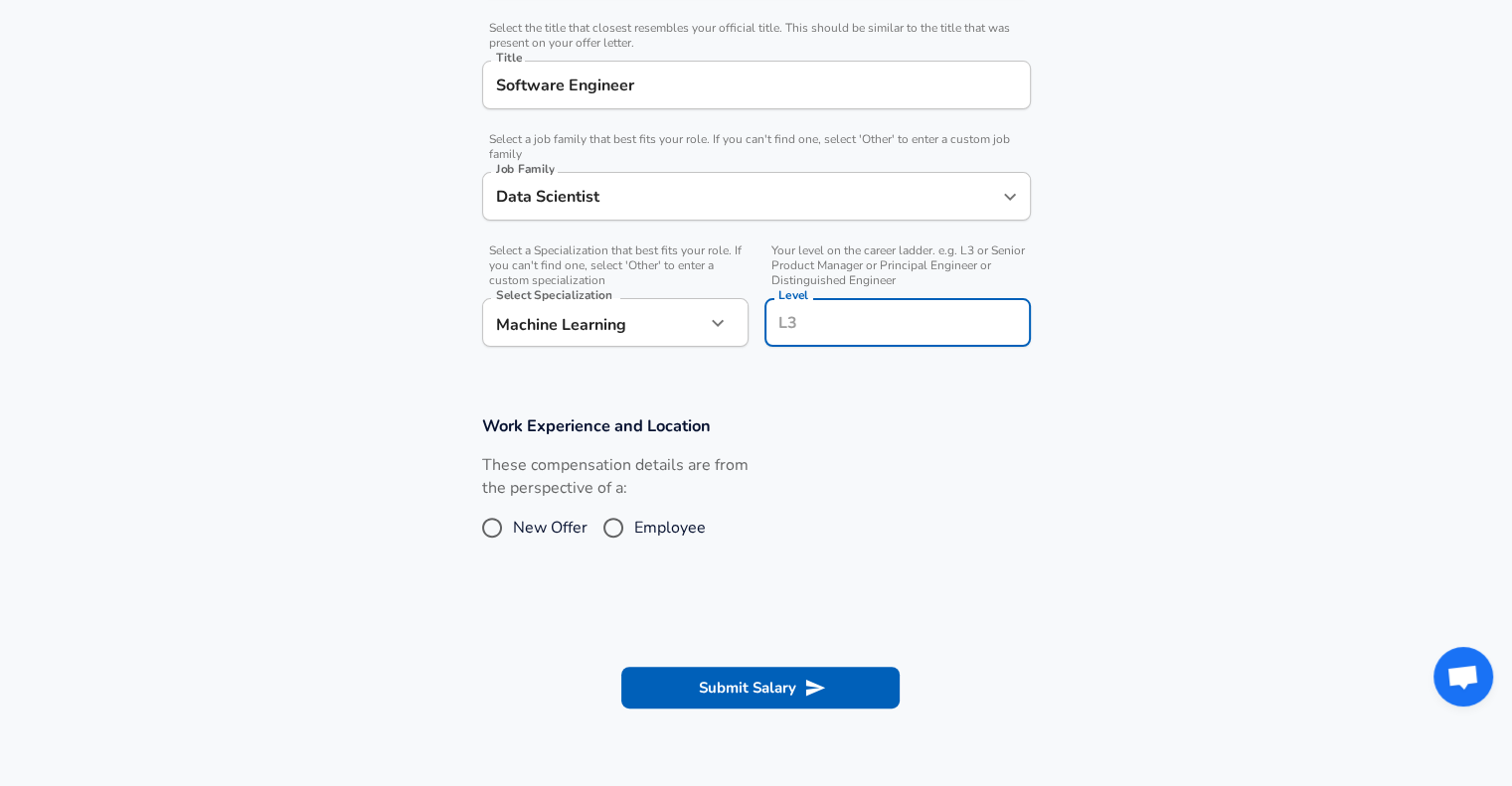 click on "Level" at bounding box center [898, 322] 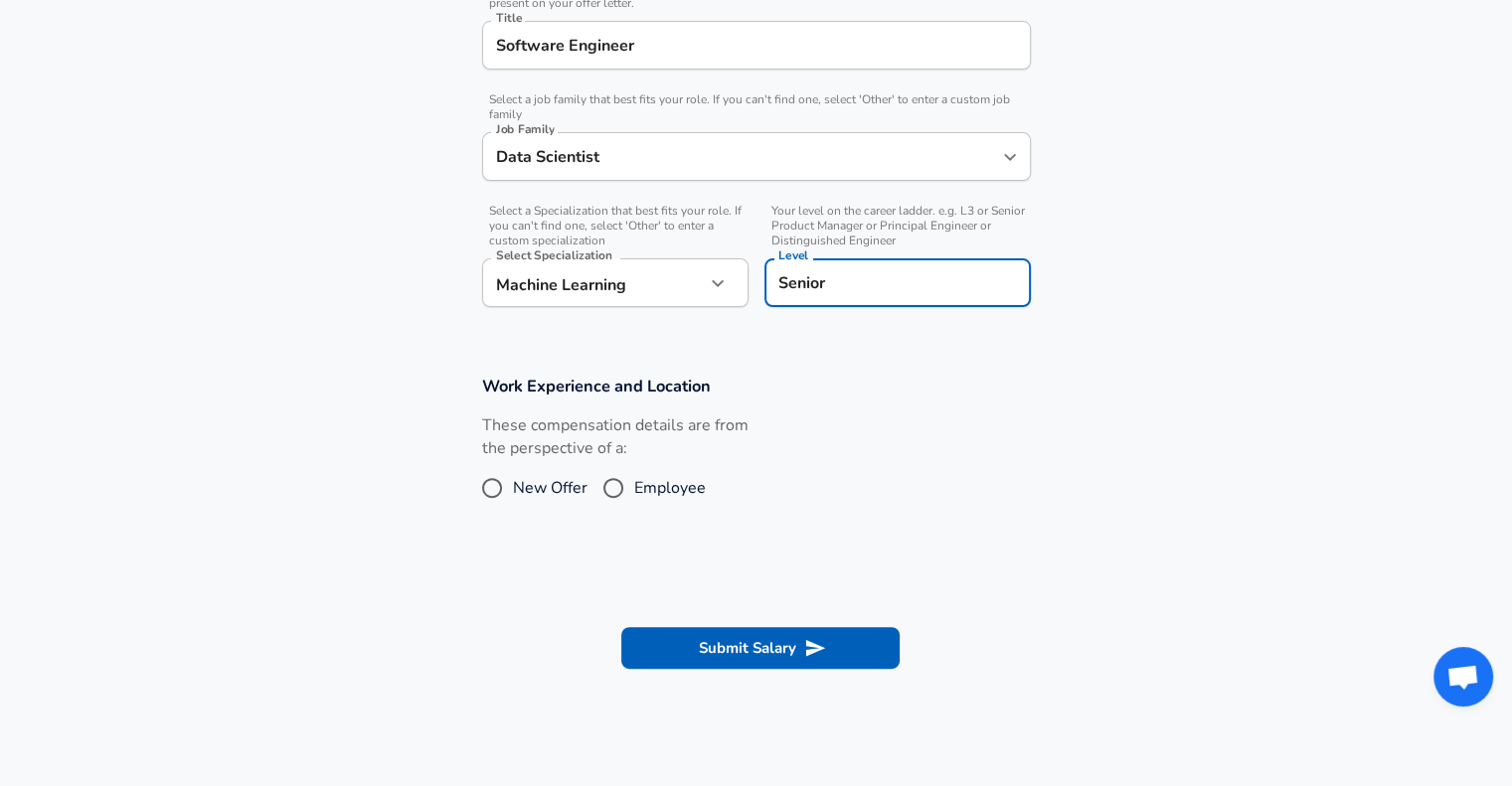 type on "Senior" 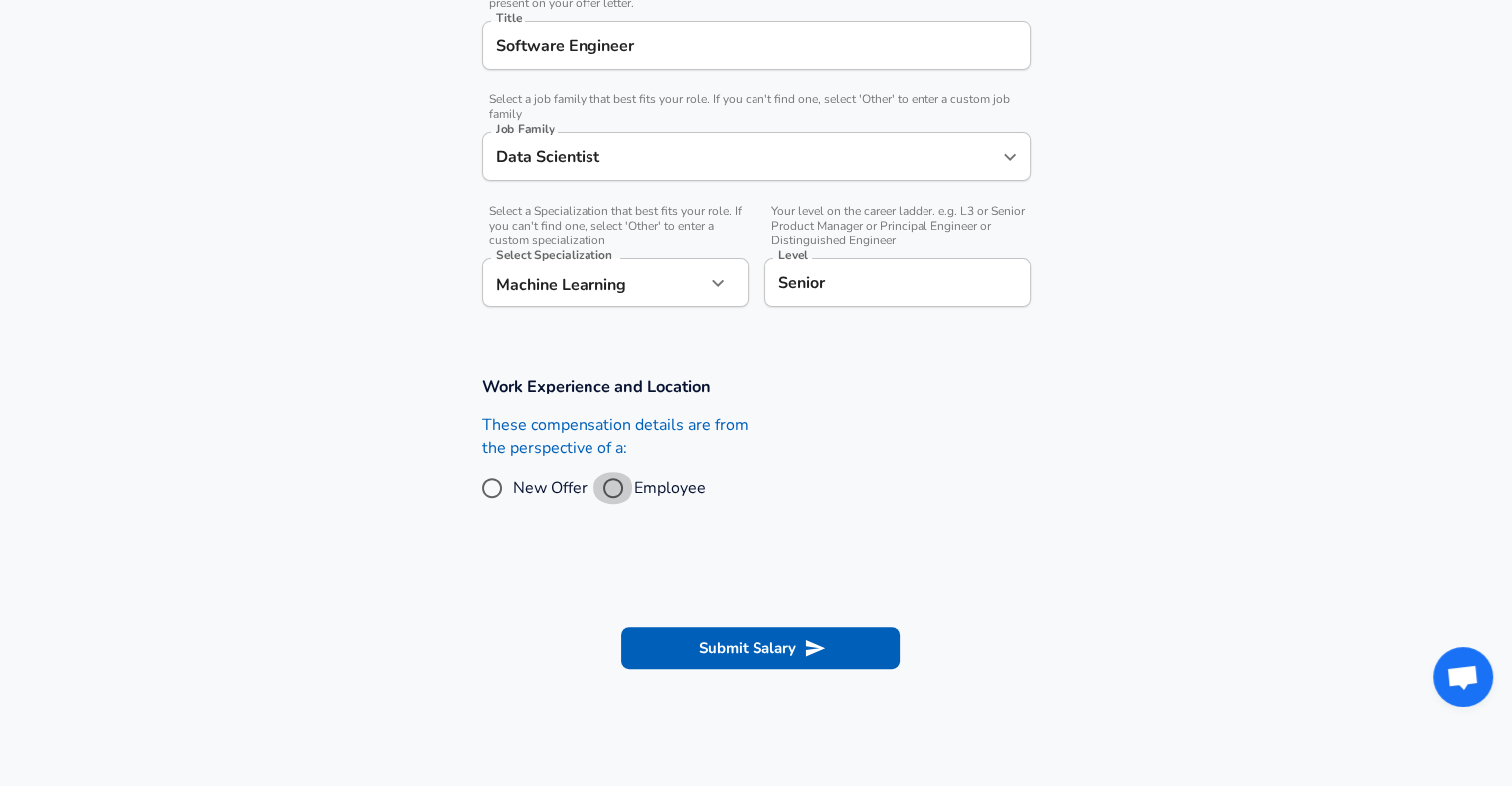 click on "Employee" at bounding box center [613, 488] 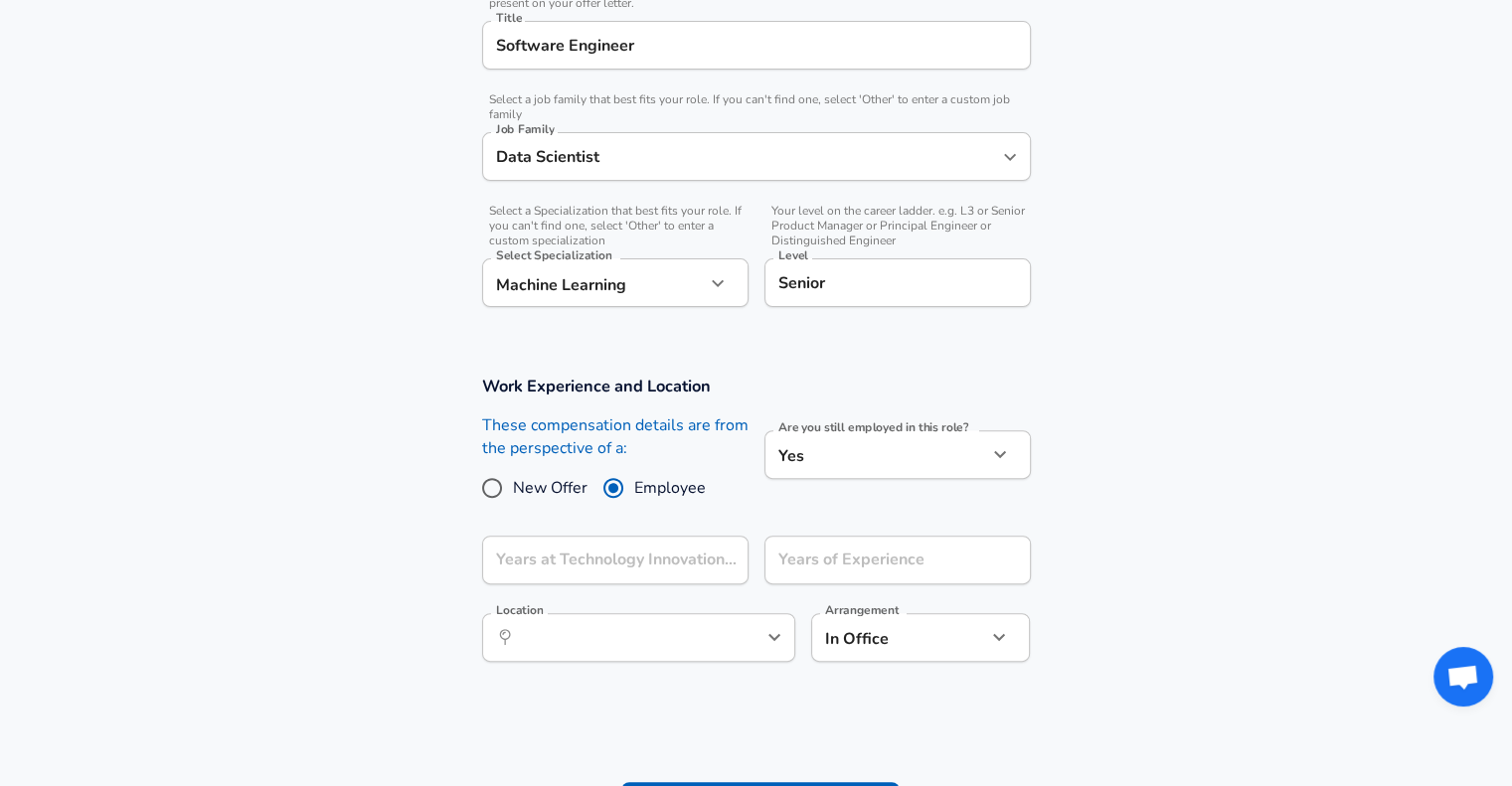 click on "Work Experience and Location These compensation details are from the perspective of a: New Offer Employee Are you still employed in this role? No no Are you still employed in this role? When did you exit this role? Month Dec 12 Month Source date can't be in the future Year 2023 2023 Year Years at Technology Innovation Institute Years at Technology Innovation Institute Years of Experience Years of Experience Location ​ Location Arrangement Hybrid hybrid Arrangement" at bounding box center (756, -138) 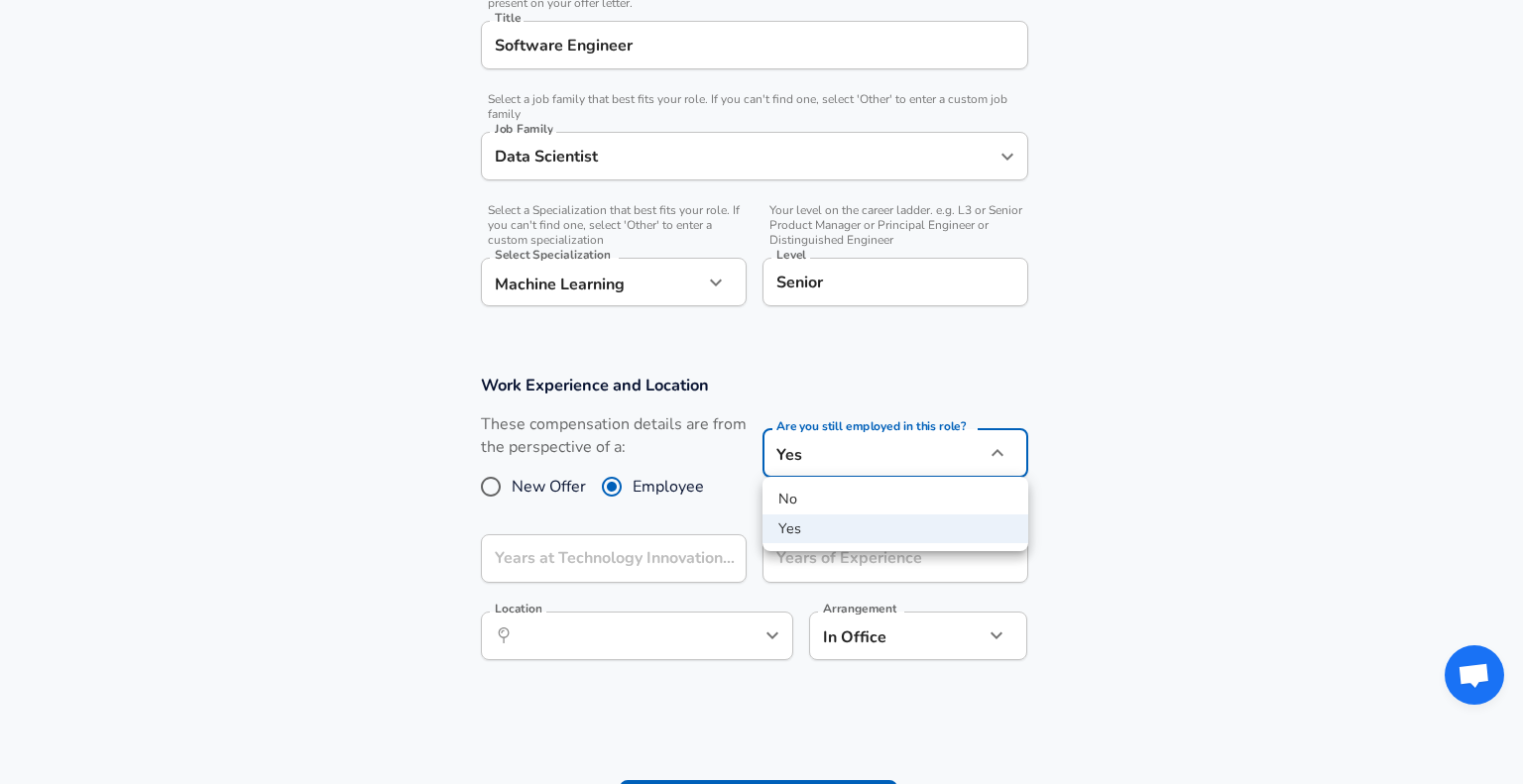 click on "No" at bounding box center [895, 500] 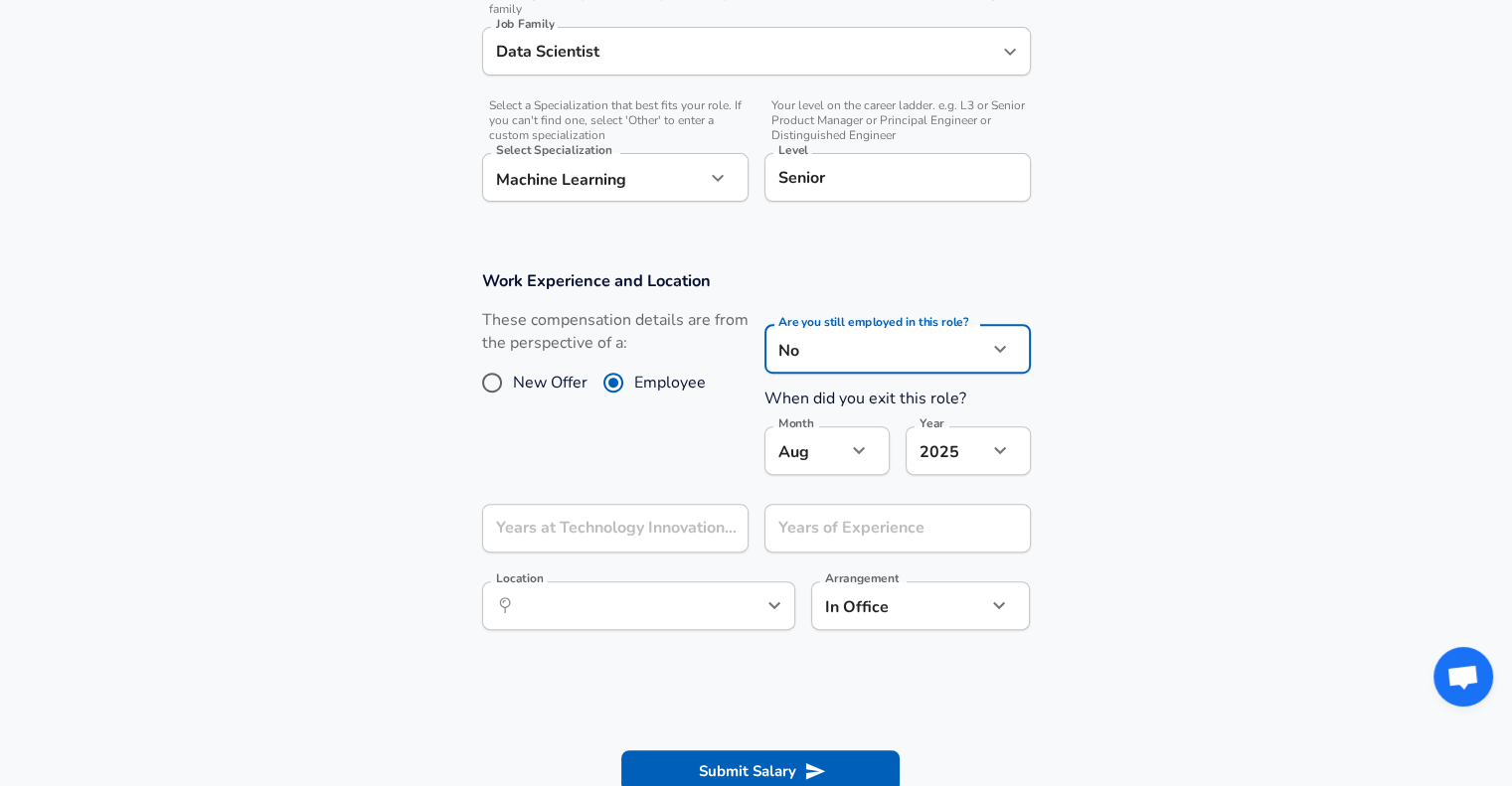 scroll, scrollTop: 640, scrollLeft: 0, axis: vertical 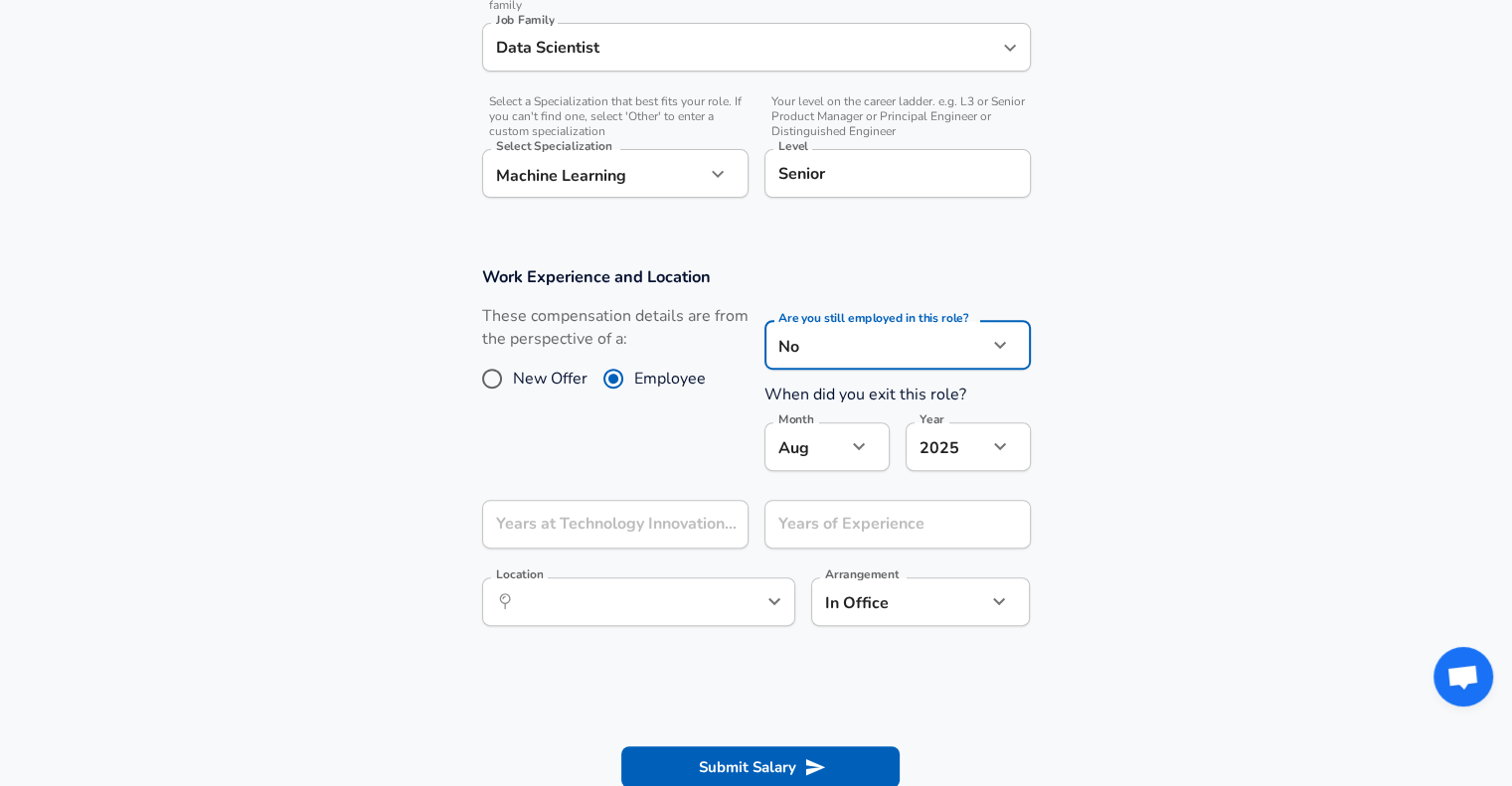 click on "Work Experience and Location These compensation details are from the perspective of a: New Offer Employee Are you still employed in this role? No no Are you still employed in this role? When did you exit this role? Month Dec 12 Month Source date can't  be in the future Year 2023 2023 Year Years at Technology Innovation Institute Years at Technology Innovation Institute Years of Experience Years of Experience Location ​ Location Arrangement Hybrid hybrid Arrangement" at bounding box center (756, -247) 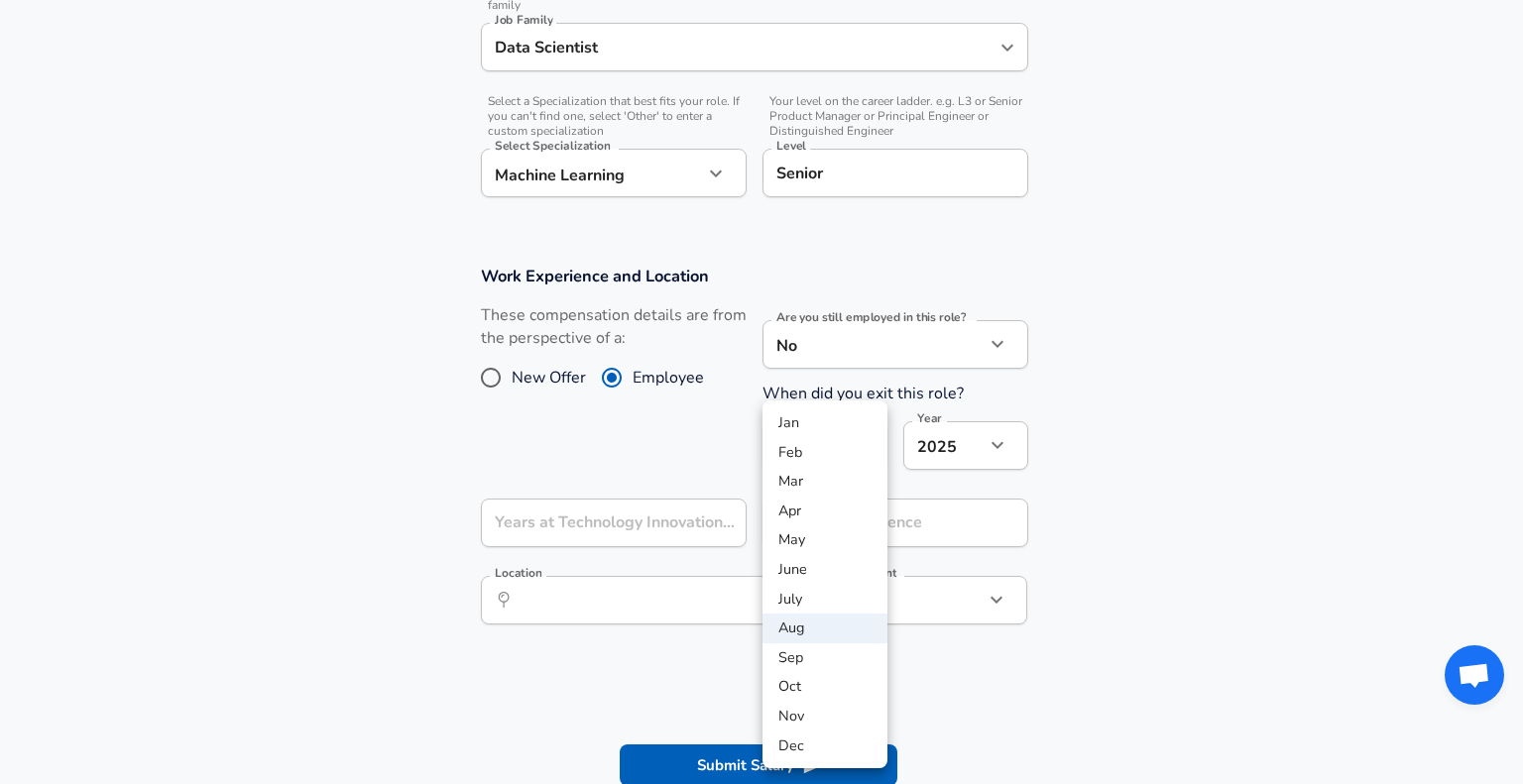 drag, startPoint x: 817, startPoint y: 736, endPoint x: 799, endPoint y: 740, distance: 18.439089 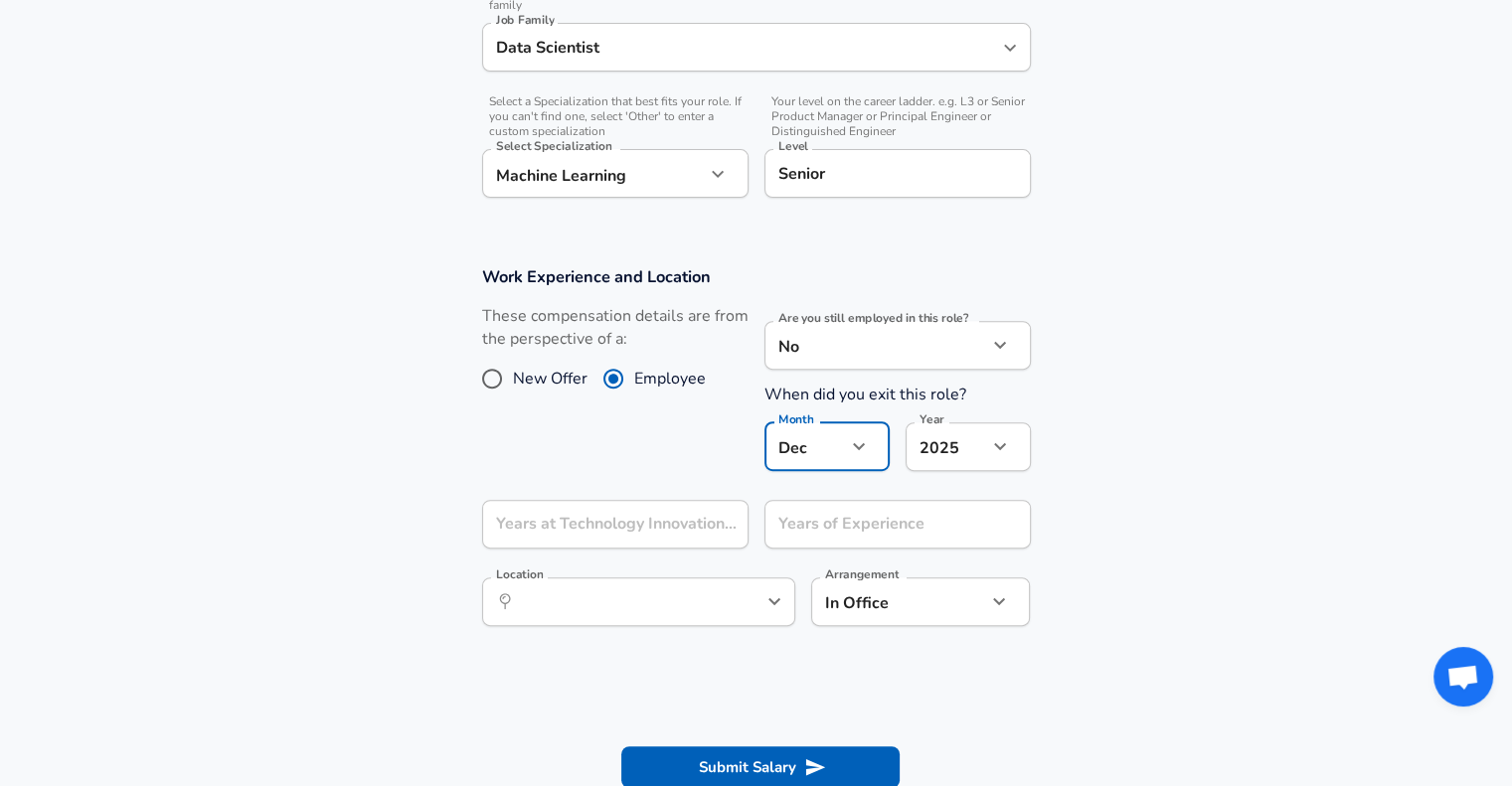 click on "Work Experience and Location These compensation details are from the perspective of a: New Offer Employee Are you still employed in this role? No no Are you still employed in this role? When did you exit this role? Month Dec 12 Month Source date can't be in the future Year 2023 2023 Year Years at Technology Innovation Institute Years at Technology Innovation Institute Years of Experience Years of Experience Location ​ Location Arrangement Hybrid hybrid Arrangement" at bounding box center (756, -247) 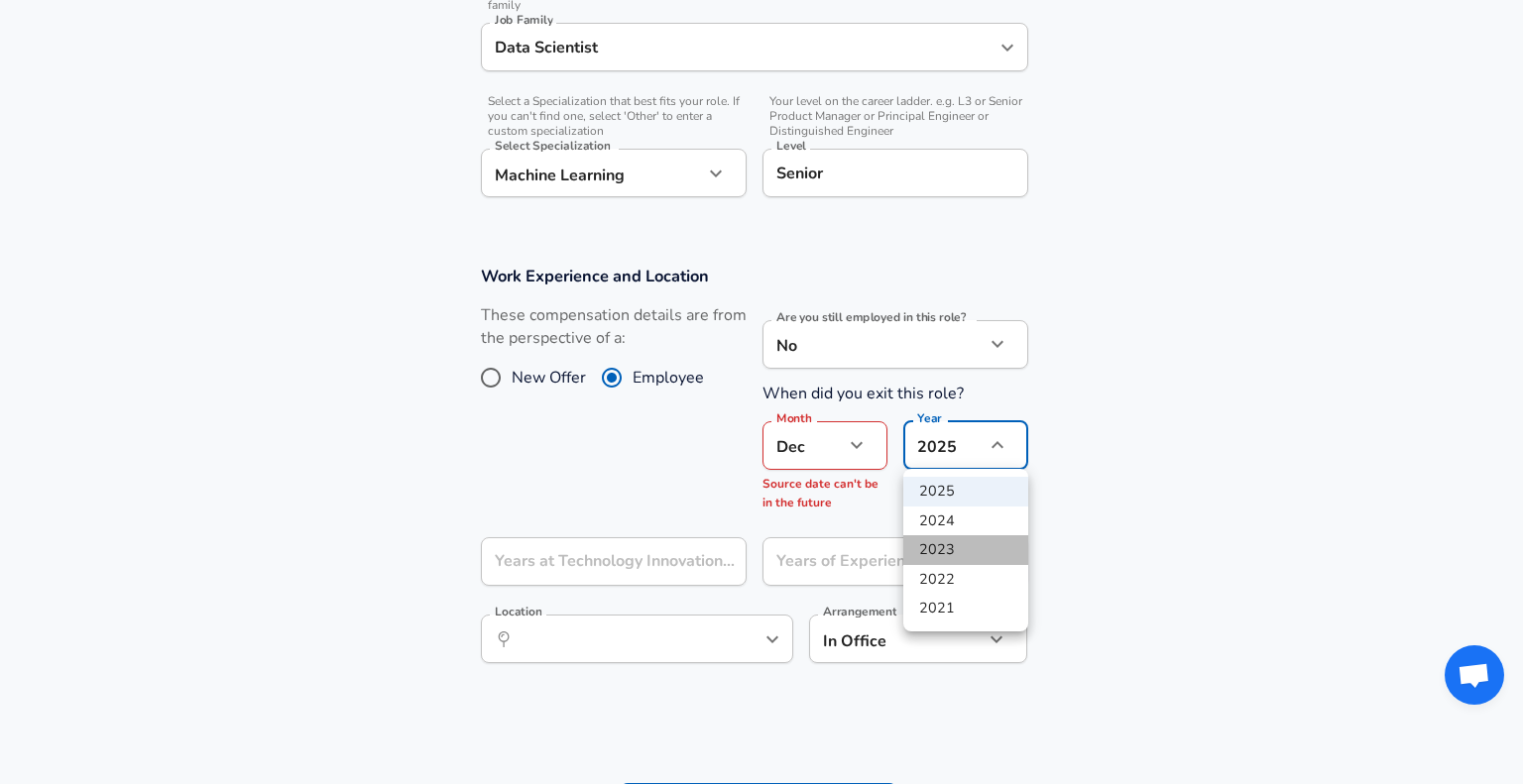 click on "2023" at bounding box center [966, 550] 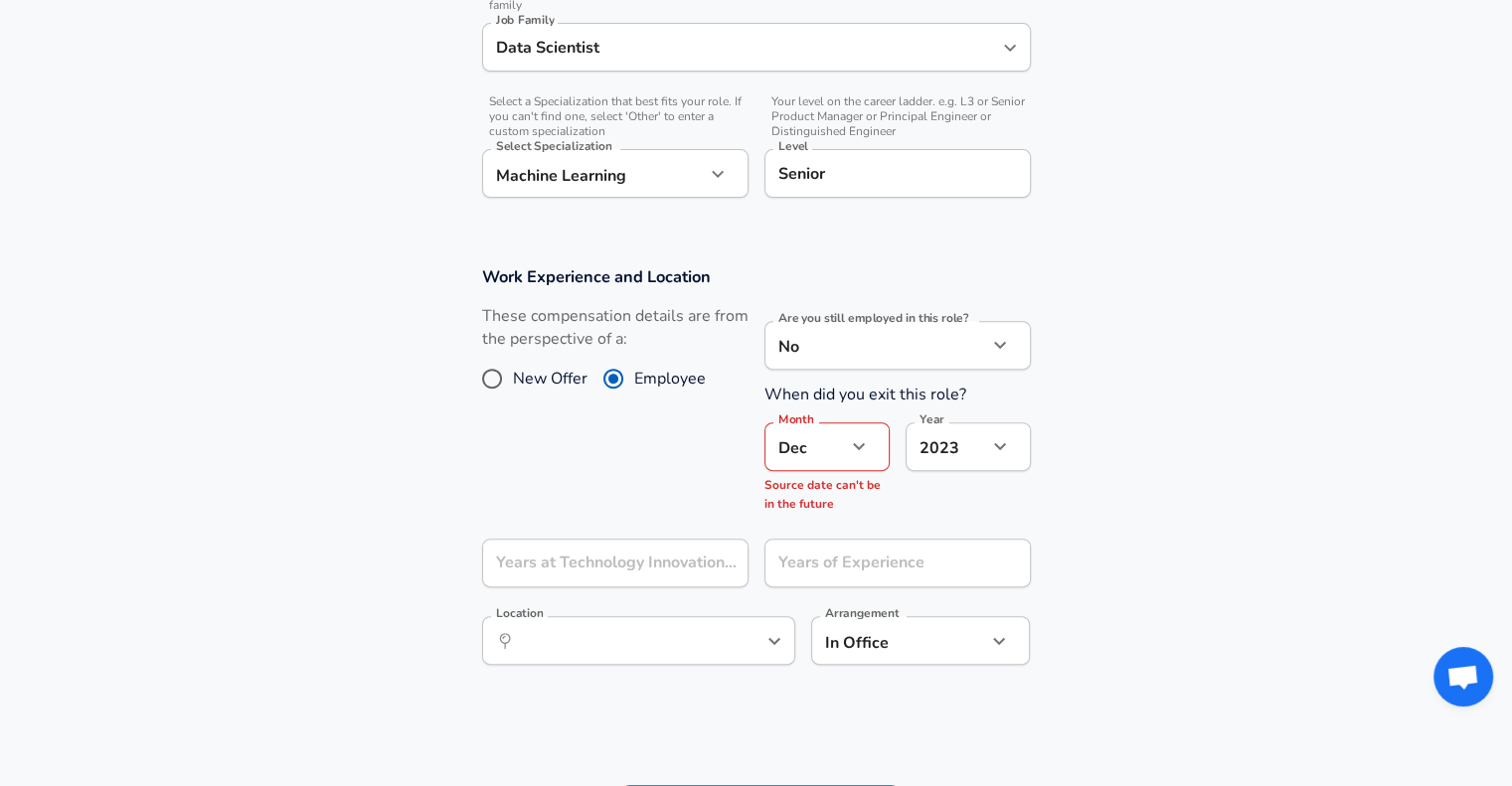 click on "Work Experience and Location These compensation details are from the perspective of a: New Offer Employee Are you still employed in this role? No no Are you still employed in this role? When did you exit this role? Month Dec 12 Month Source date can't be in the future Year 2023 2023 Year Years at Technology Innovation Institute Years at Technology Innovation Institute Years of Experience Years of Experience Location ​ Location Arrangement In Office office Arrangement" at bounding box center (756, 476) 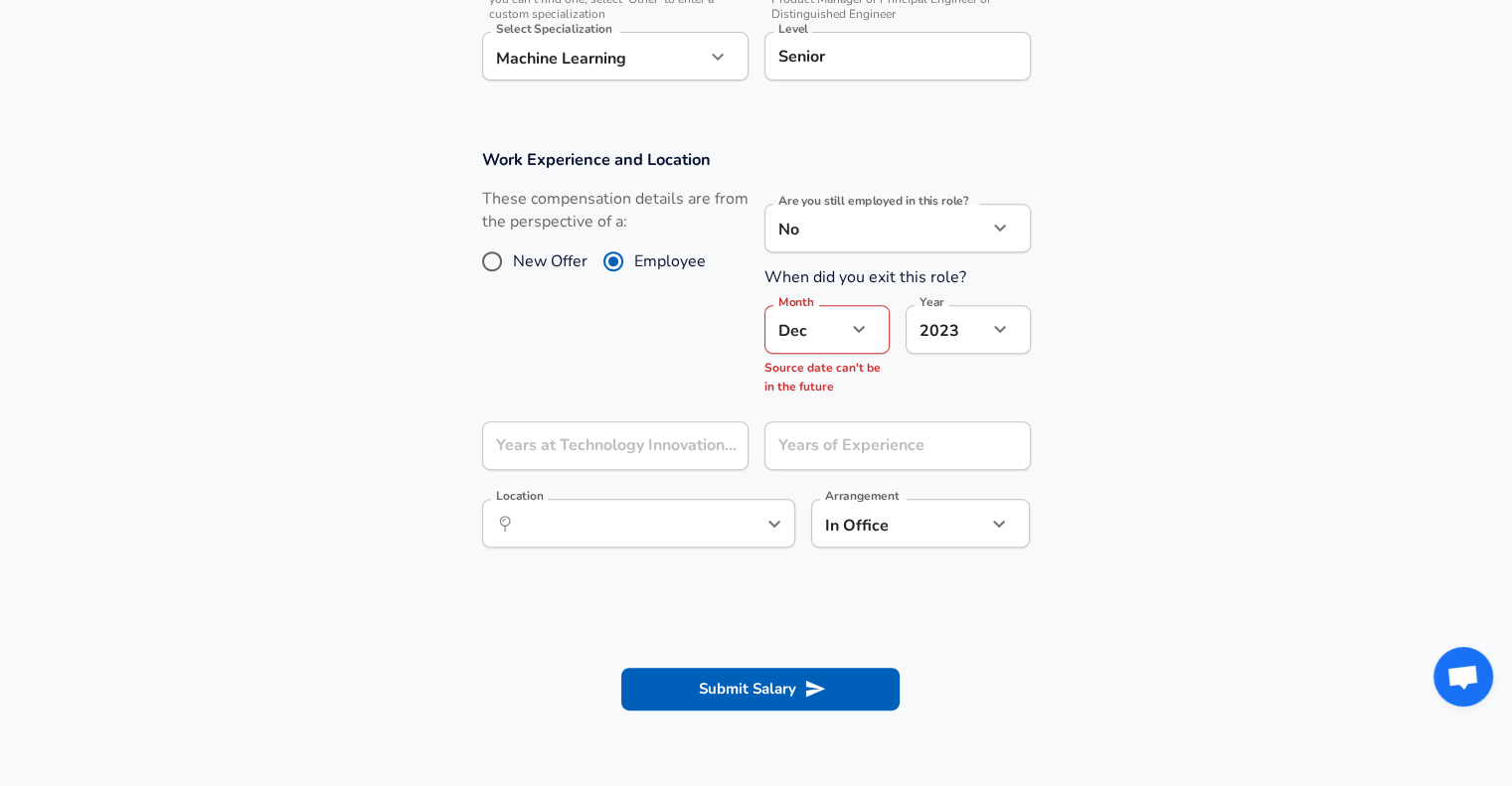 scroll, scrollTop: 777, scrollLeft: 0, axis: vertical 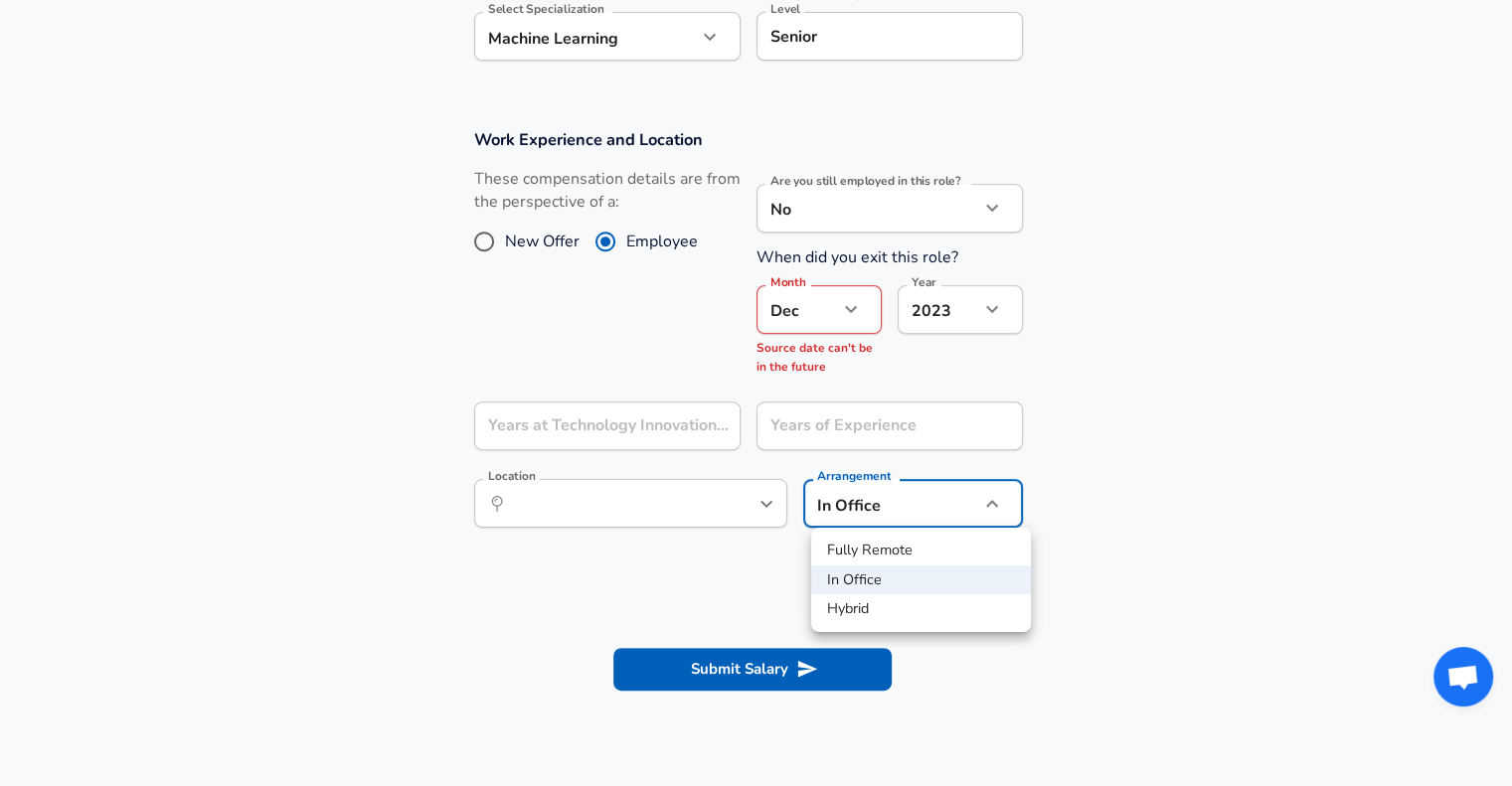 click on "Work Experience and Location These compensation details are from the perspective of a: New Offer Employee Are you still employed in this role? No no Are you still employed in this role? When did you exit this role? Month Dec 12 Month Source date can't be in the future Year 2023 2023 Year Years at Technology Innovation Institute Years at Technology Innovation Institute Years of Experience Years of Experience Location ​ Location Arrangement Hybrid hybrid Arrangement" at bounding box center [756, -385] 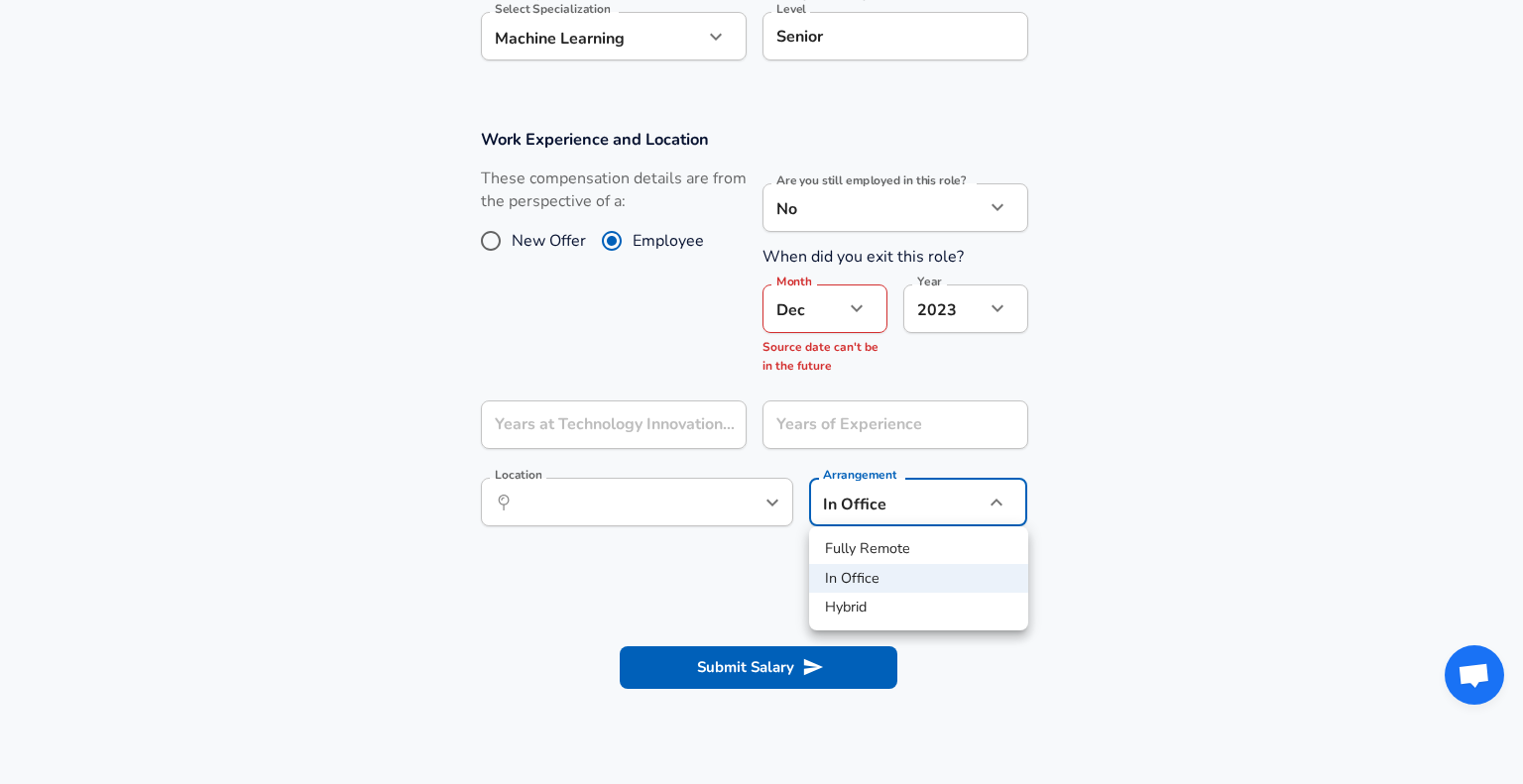click on "Hybrid" at bounding box center (918, 608) 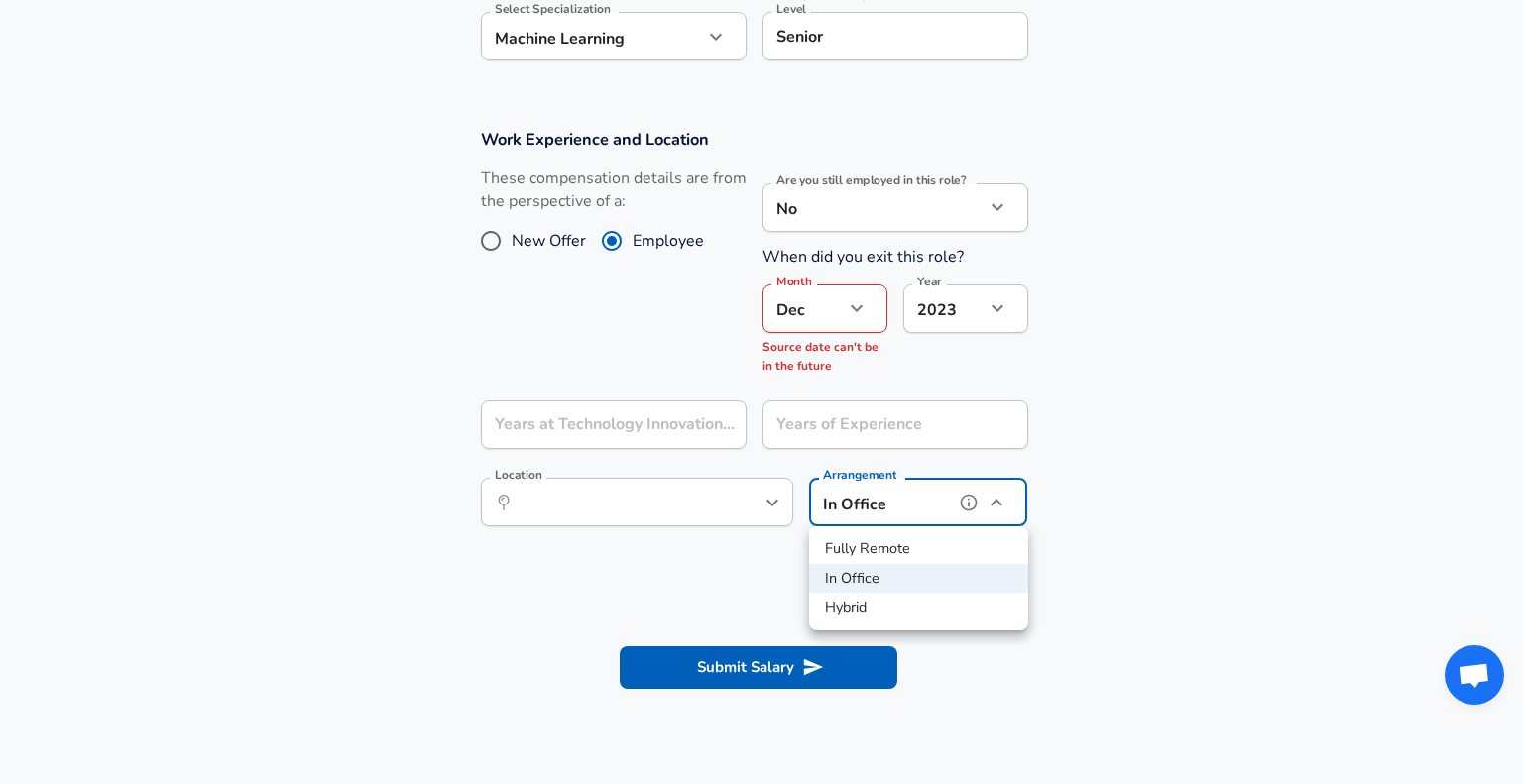 type on "hybrid" 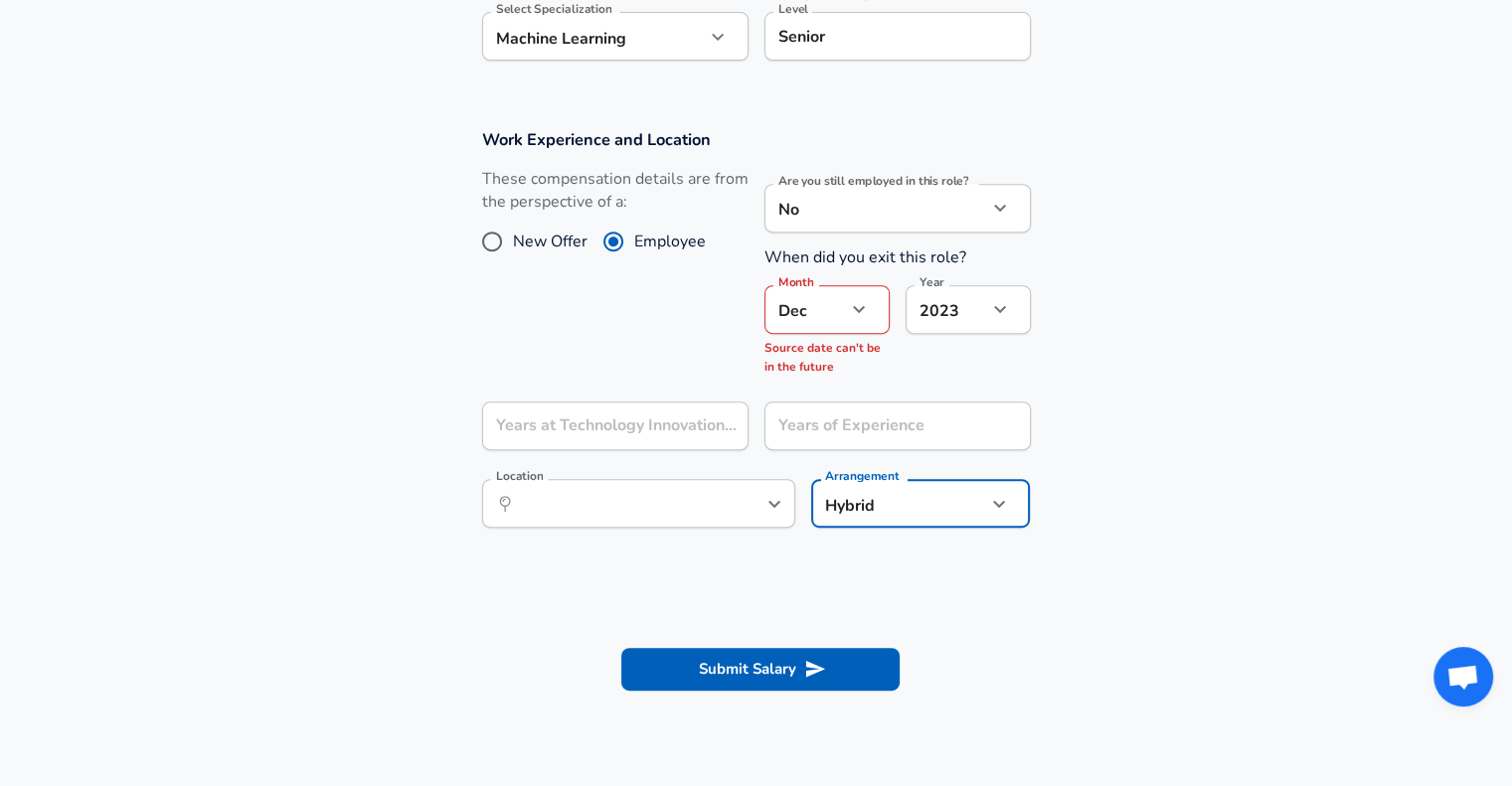 click on "Work Experience and Location These compensation details are from the perspective of a: New Offer Employee Are you still employed in this role? No no Are you still employed in this role? When did you exit this role? Month Dec 12 Month Source date can't be in the future Year 2023 2023 Year Years at Technology Innovation Institute Years at Technology Innovation Institute Years of Experience Years of Experience Location ​ Location Arrangement Hybrid hybrid Arrangement" at bounding box center (756, 339) 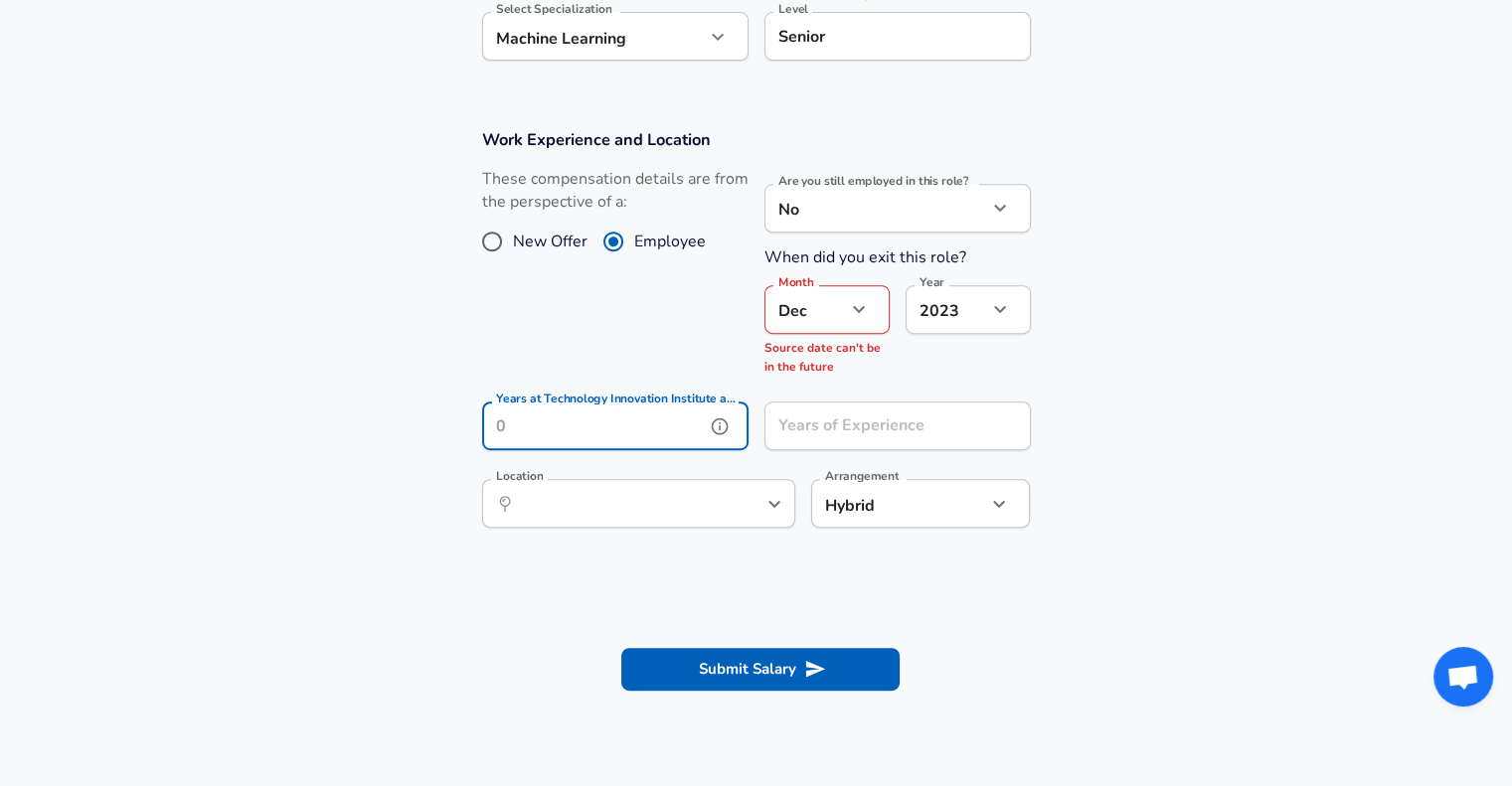 click on "Years at Technology Innovation Institute as of Dec 2023" at bounding box center [593, 425] 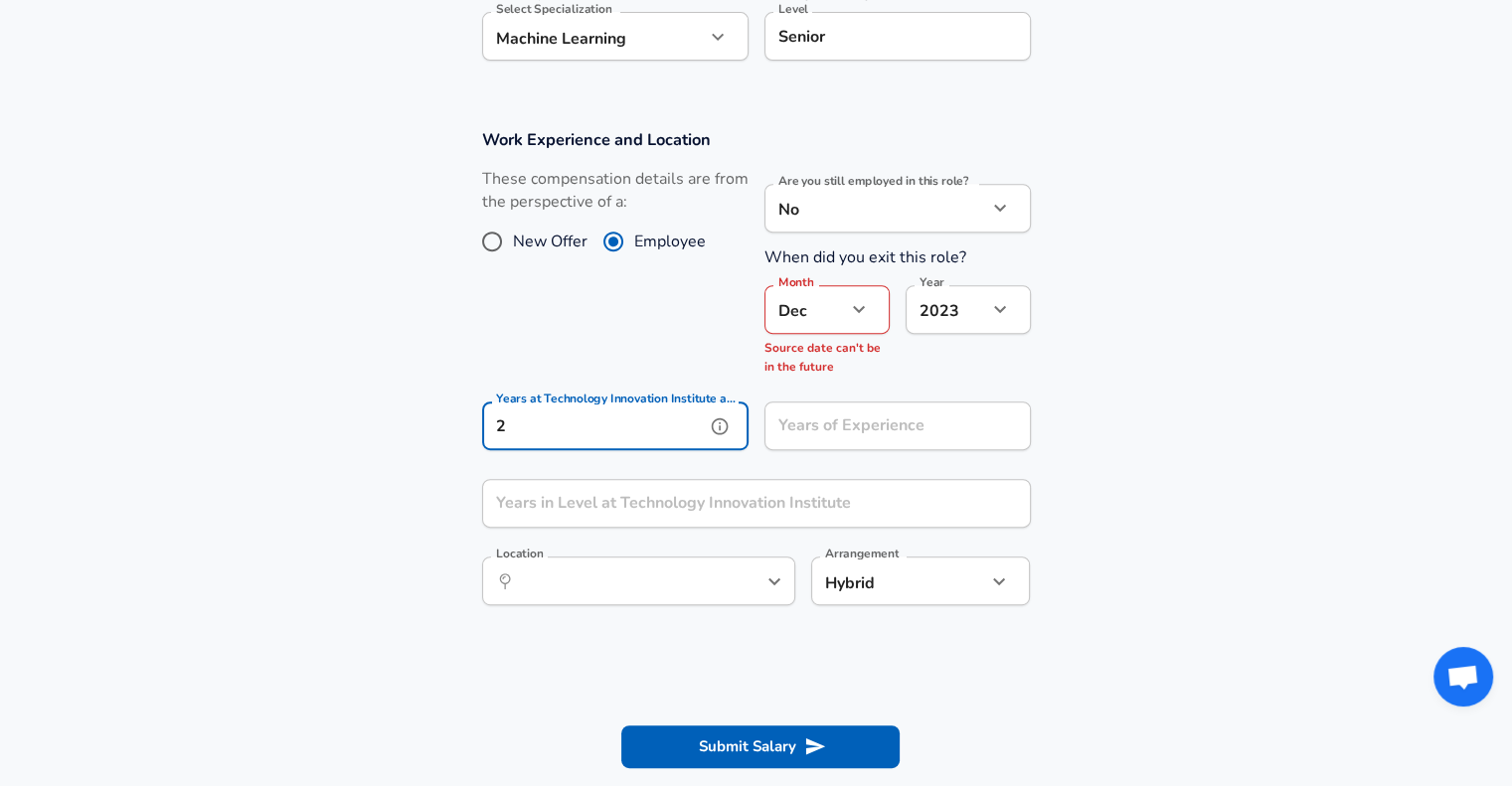 type on "2" 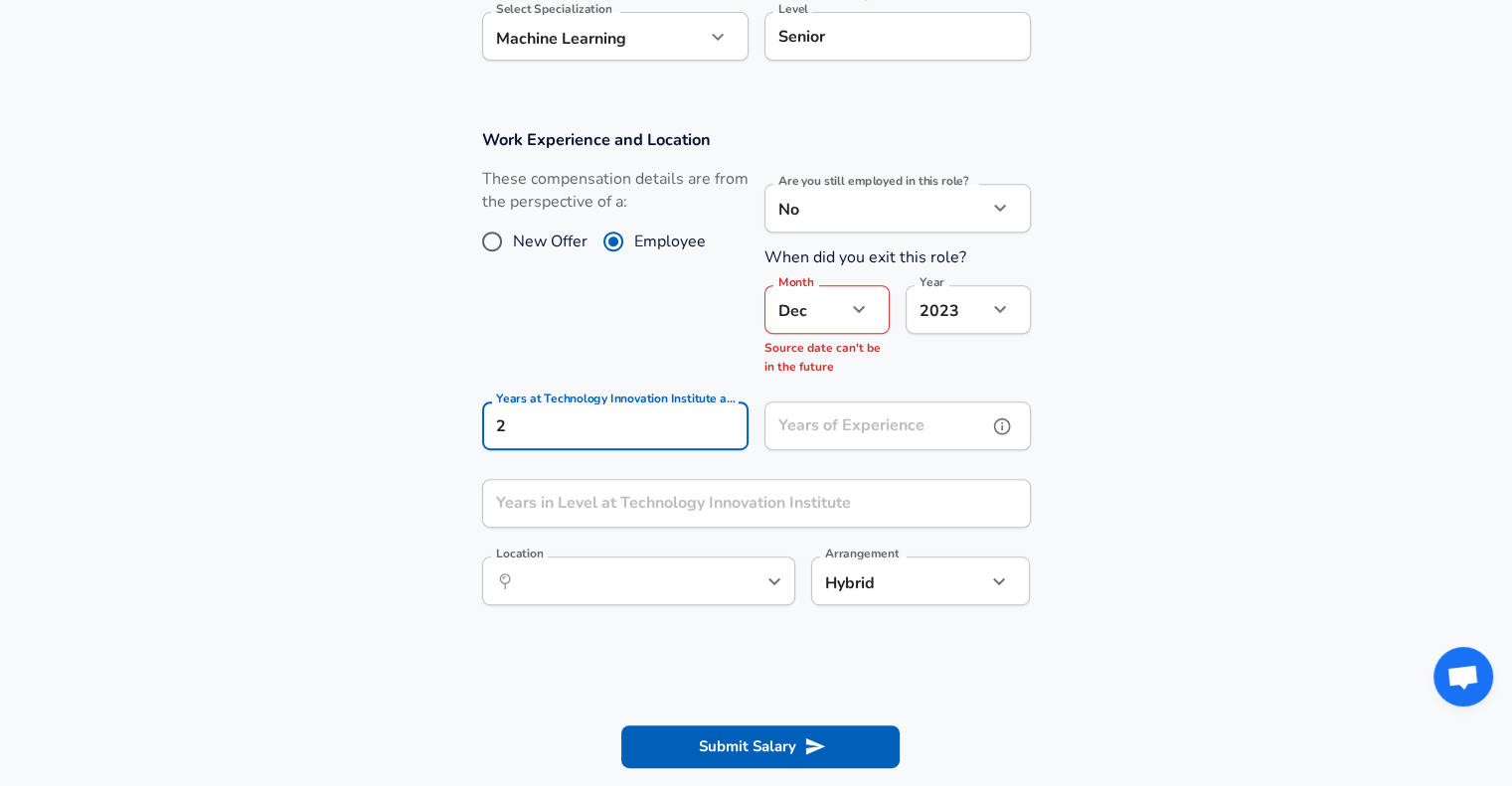 click on "Years of Experience" at bounding box center (876, 425) 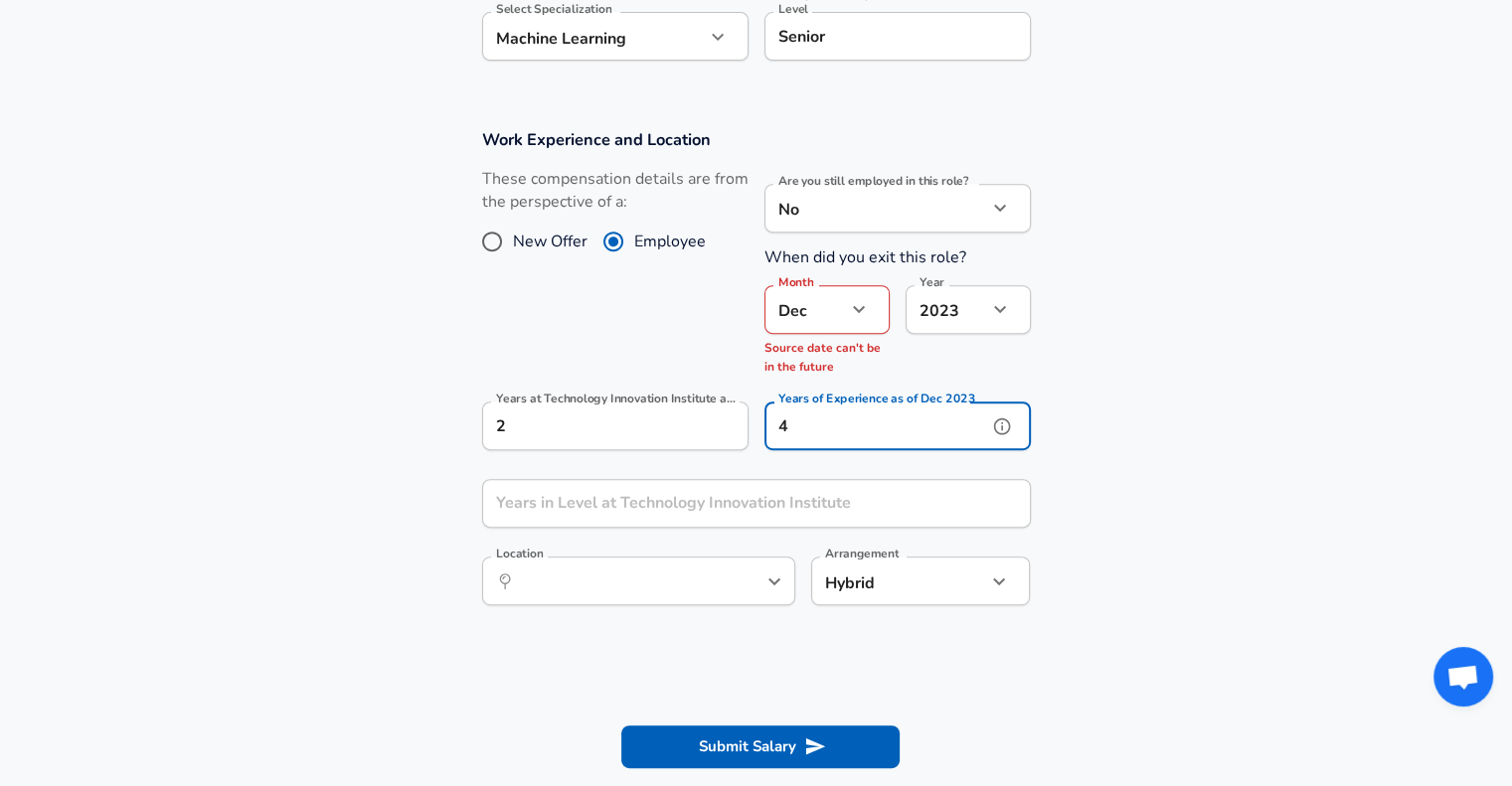 type on "4" 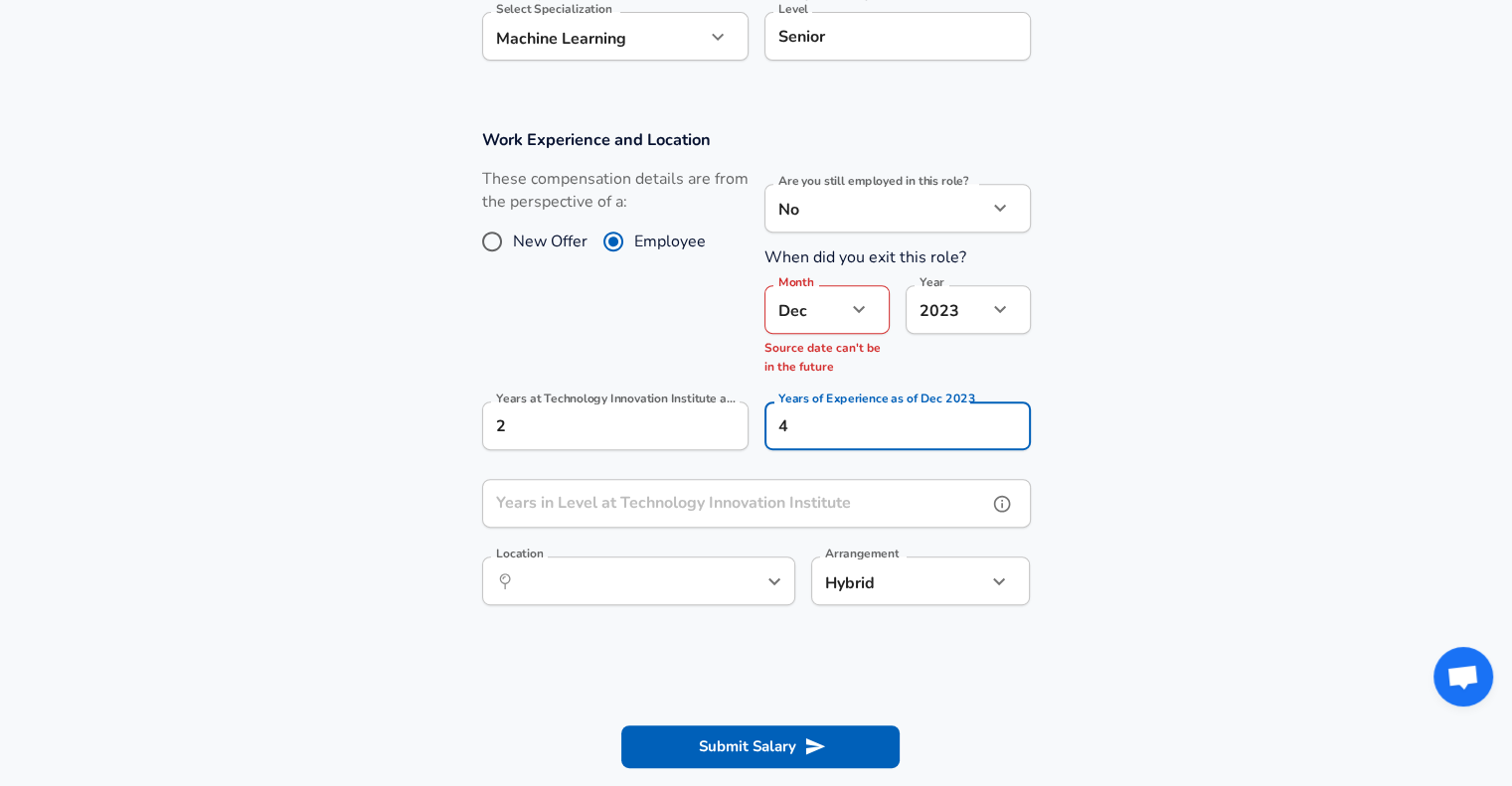click on "Years in Level at Technology Innovation Institute" at bounding box center (735, 503) 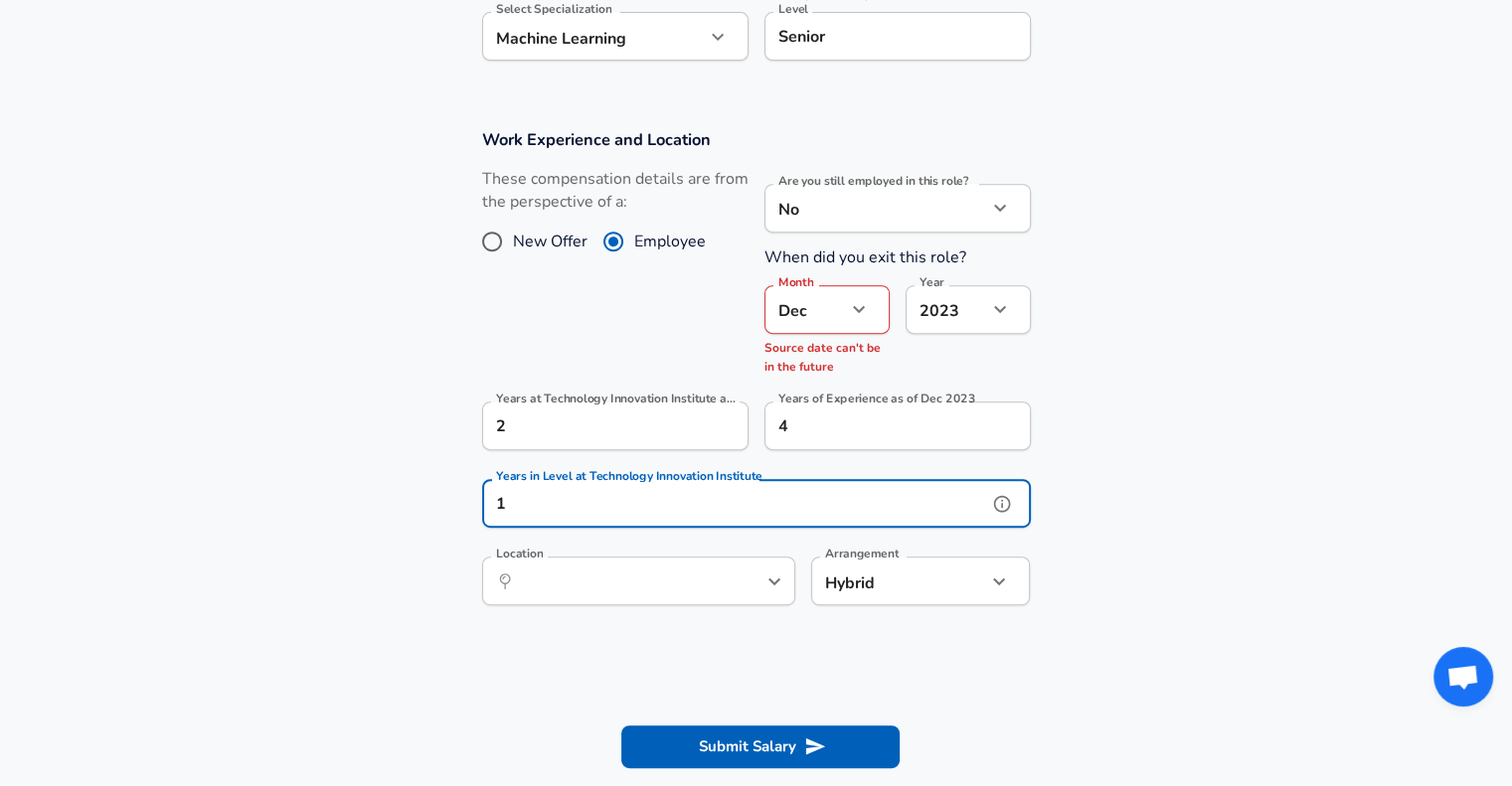 type on "1" 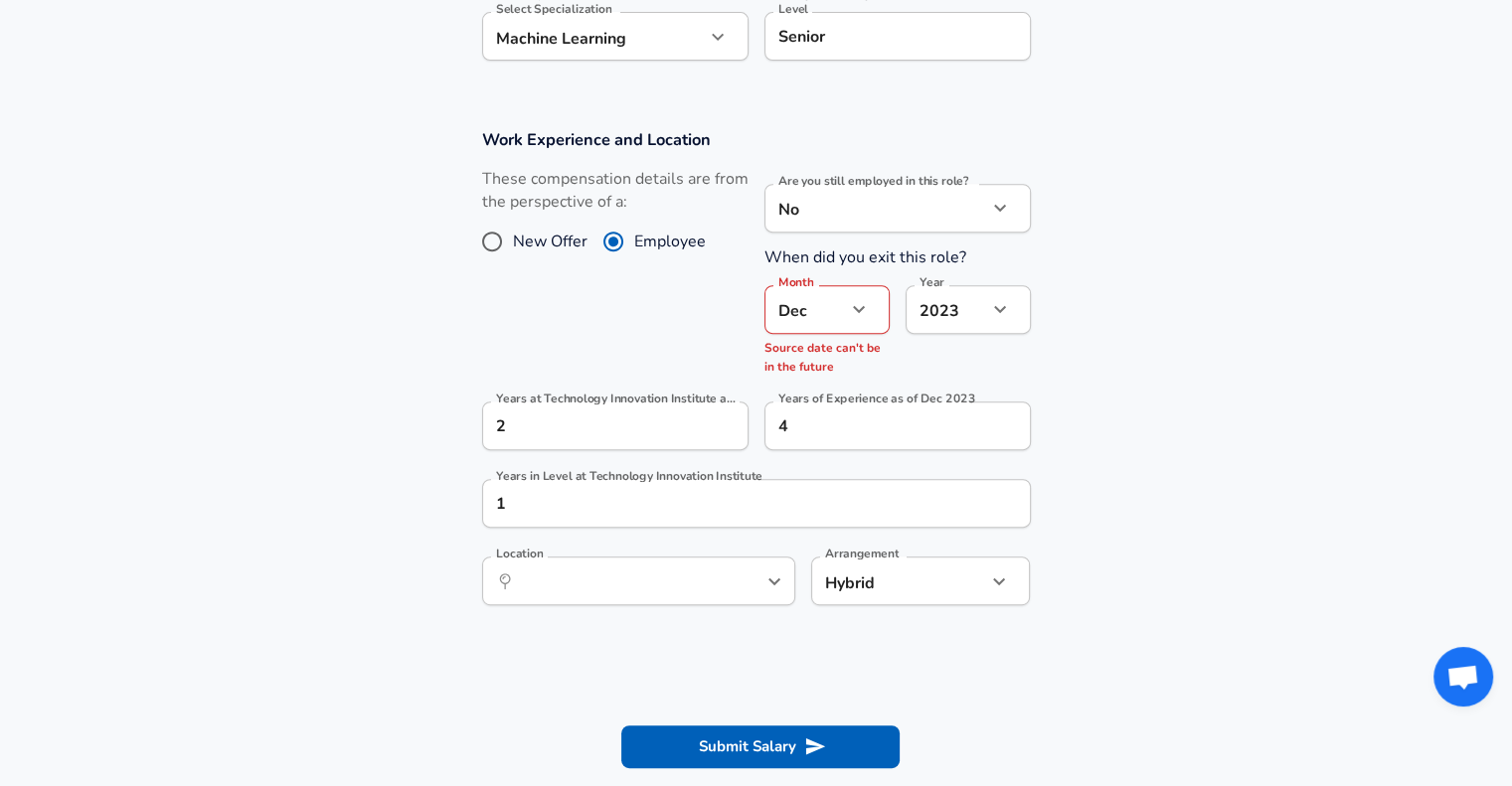 click on "Work Experience and Location These compensation details are from the perspective of a: New Offer Employee Are you still employed in this role? No no Are you still employed in this role? When did you exit this role? Month Dec 12 Month Source date can't be in the future Year 2023 2023 Year Years at Technology Innovation Institute as of Dec 2023 2 Years at Technology Innovation Institute as of Dec 2023 Years of Experience as of Dec 2023 4 Years of Experience as of Dec 2023 Years in Level at Technology Innovation Institute 1 Years in Level at Technology Innovation Institute Location ​ Location Arrangement Hybrid hybrid Arrangement" at bounding box center (756, 378) 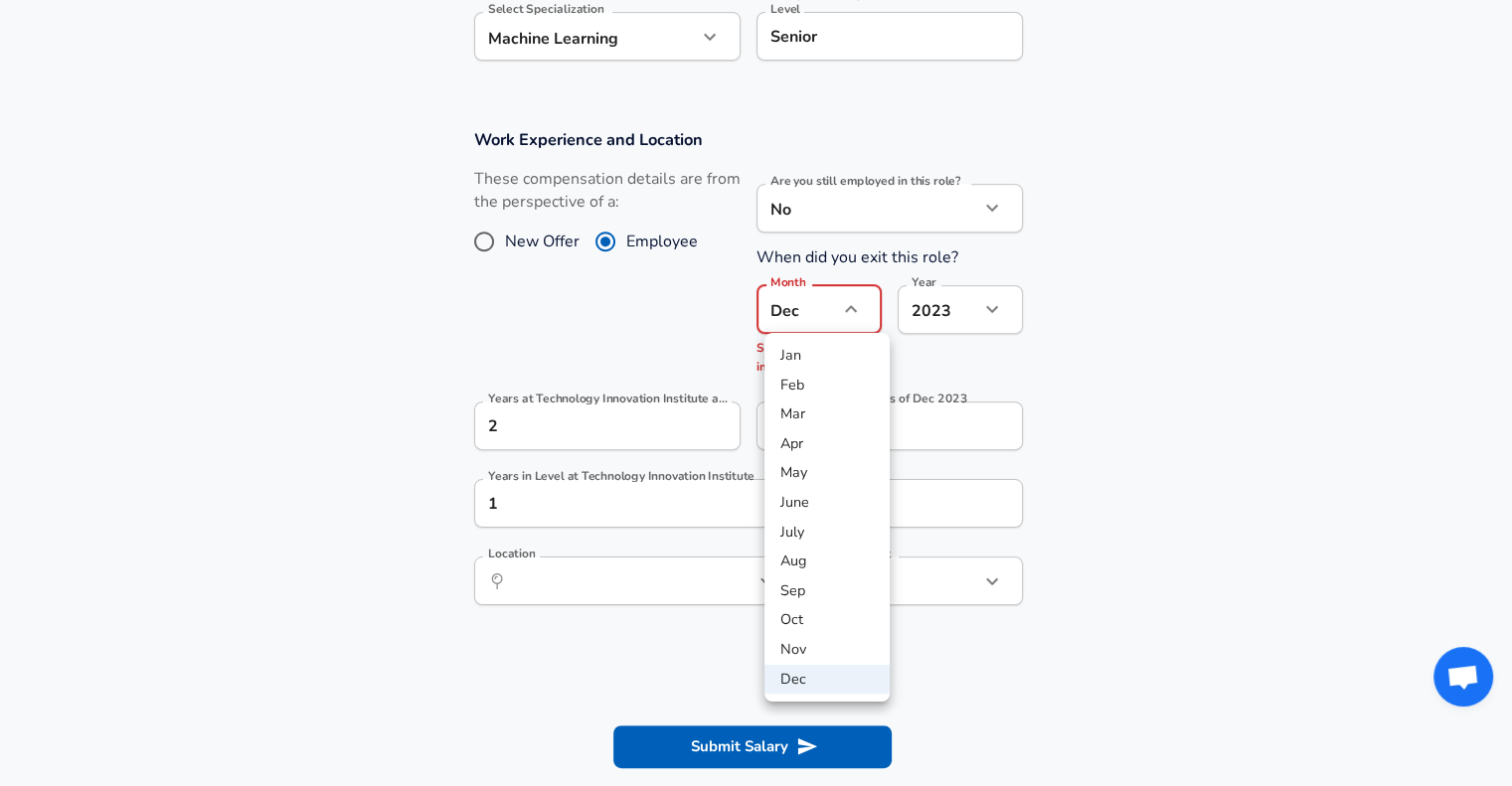 click on "Work Experience and Location These compensation details are from the perspective of a: New Offer Employee Are you still employed in this role? No no Are you still employed in this role? When did you exit this role? Month Dec 12 Month Source date can't be in the future Year 2023 2023 Year Years at Technology Innovation Institute Years at Technology Innovation Institute Years of Experience Years of Experience Location ​ Location Arrangement Hybrid hybrid Arrangement" at bounding box center (756, -385) 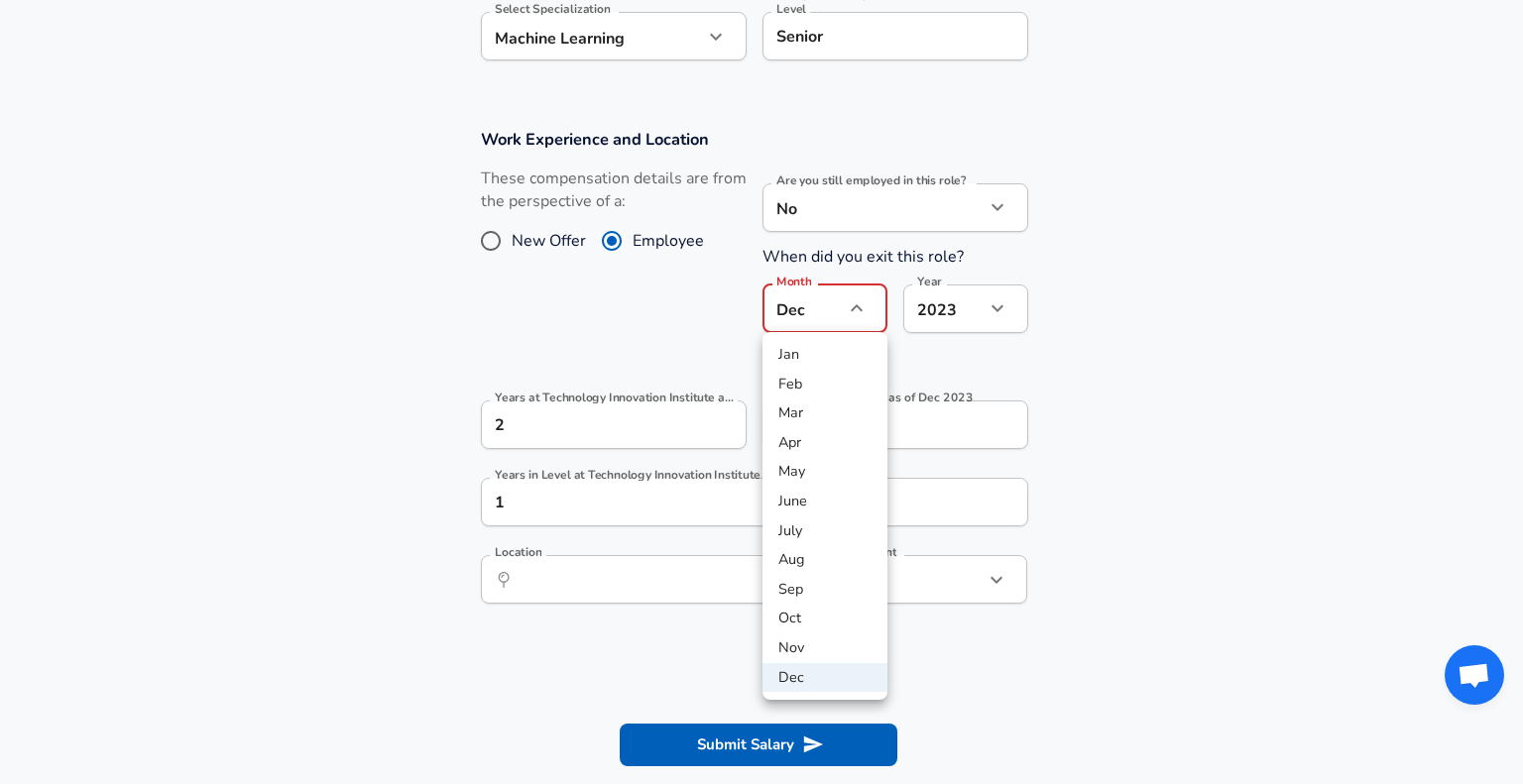 click on "Dec" at bounding box center [825, 678] 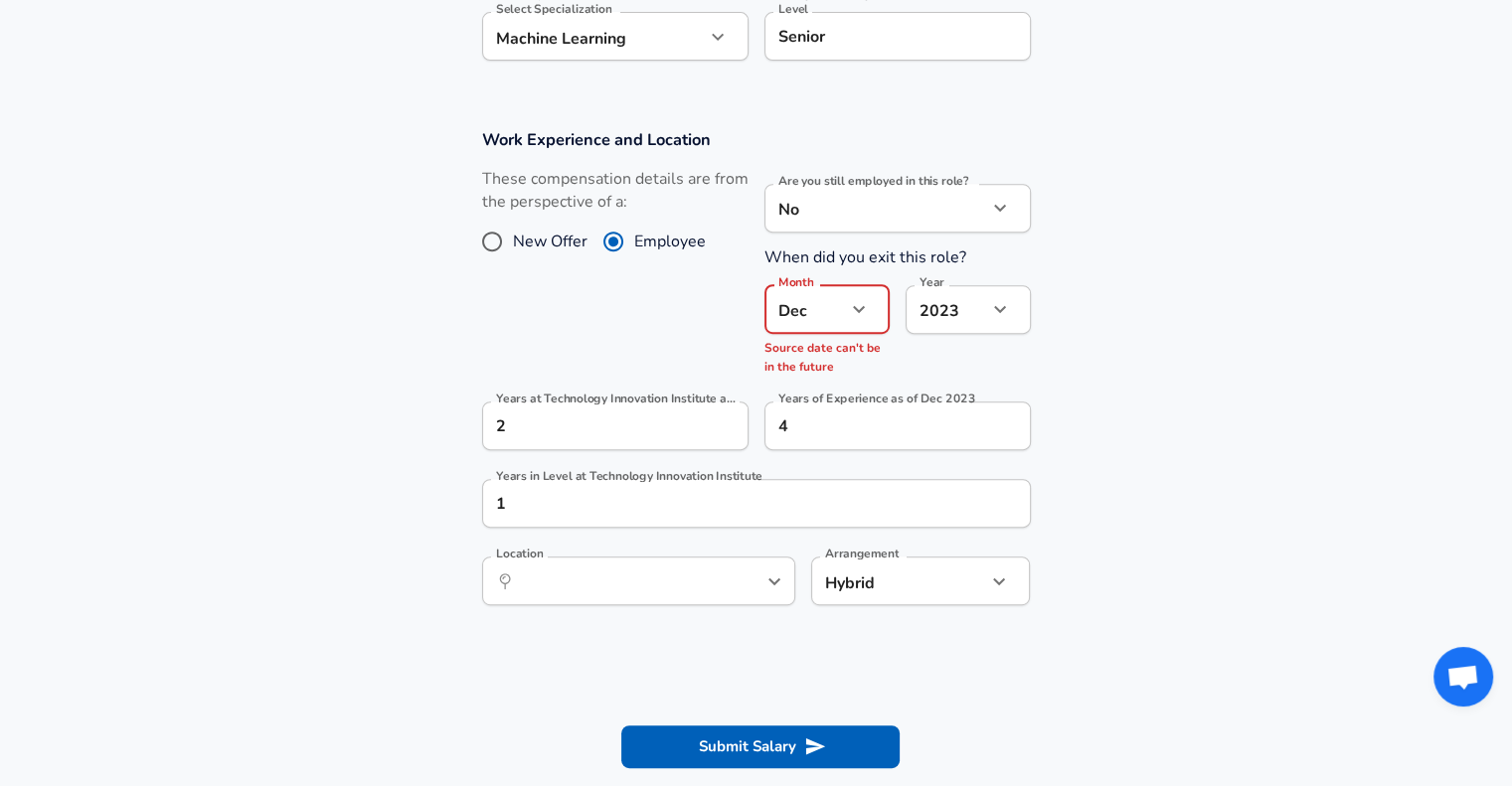 click on "Work Experience and Location These compensation details are from the perspective of a: New Offer Employee Are you still employed in this role? No no Are you still employed in this role? When did you exit this role? Month Dec 12 Month Source date can't be in the future Year 2023 2023 Year Years at Technology Innovation Institute as of Dec 2023 2 Years at Technology Innovation Institute as of Dec 2023 Years of Experience as of Dec 2023 4 Years of Experience as of Dec 2023 Years in Level at Technology Innovation Institute 1 Years in Level at Technology Innovation Institute Location ​ Location Arrangement Hybrid hybrid Arrangement" at bounding box center (756, 378) 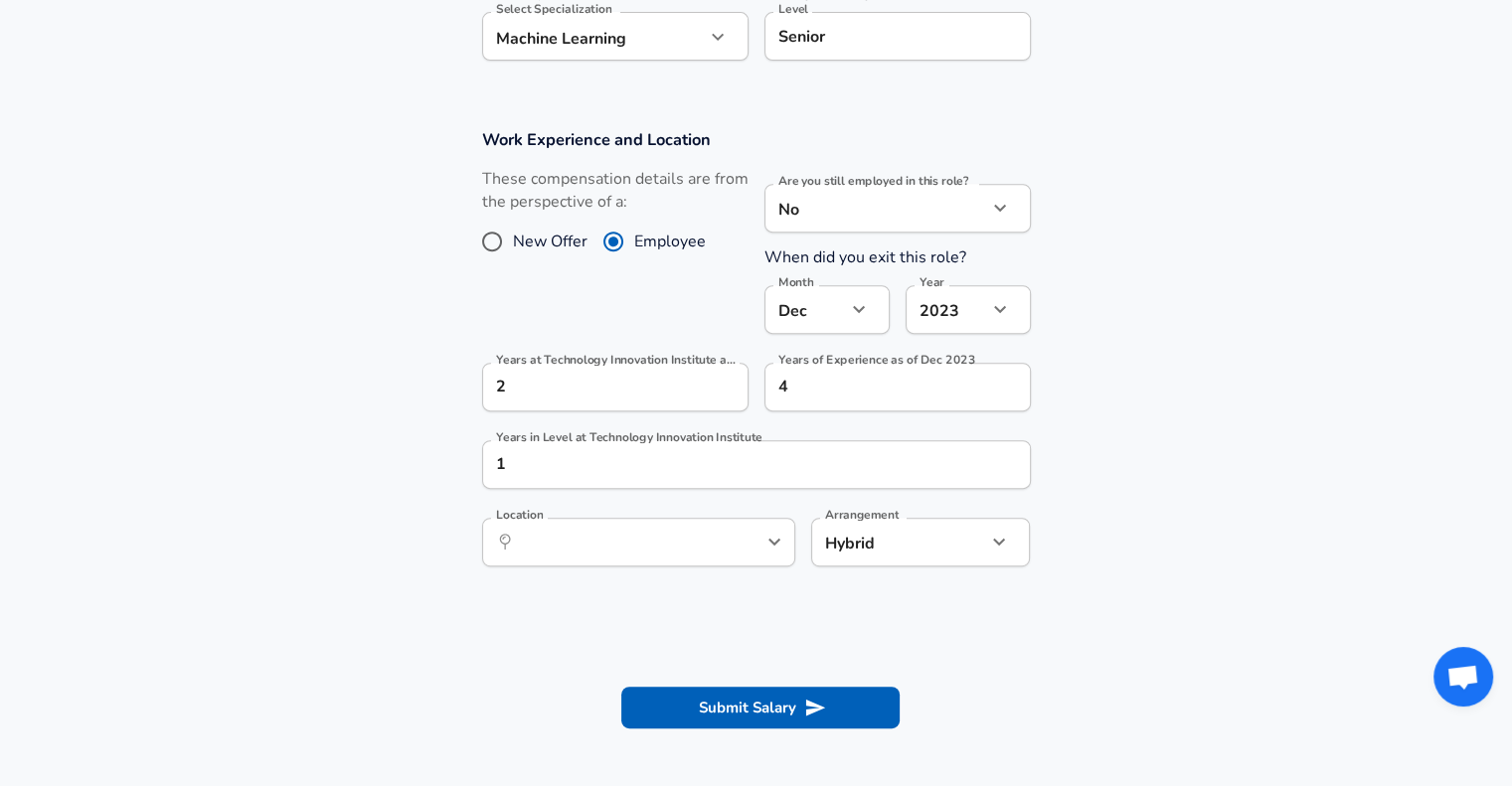 scroll, scrollTop: 851, scrollLeft: 0, axis: vertical 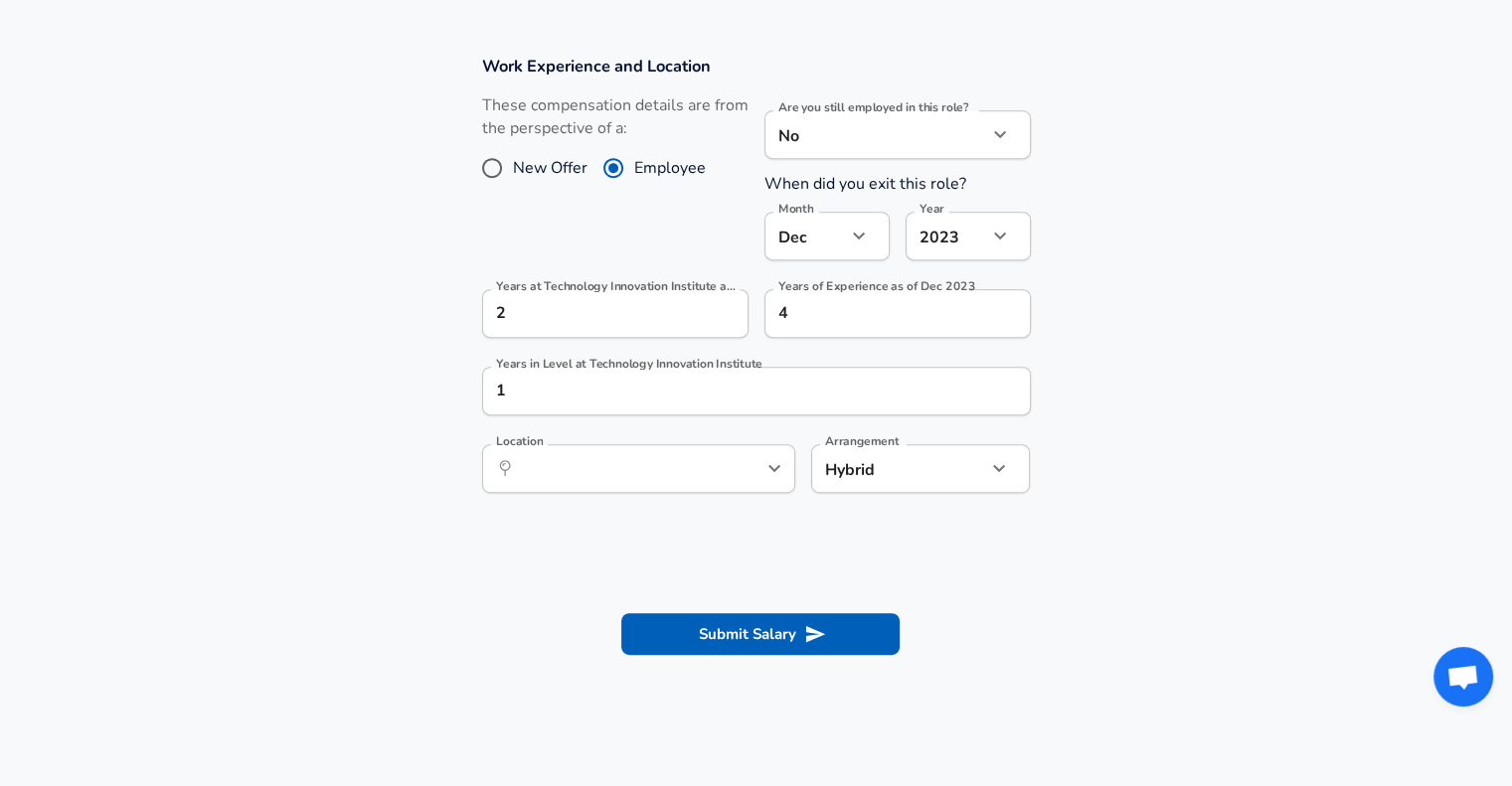 click on "​ Location" at bounding box center [638, 468] 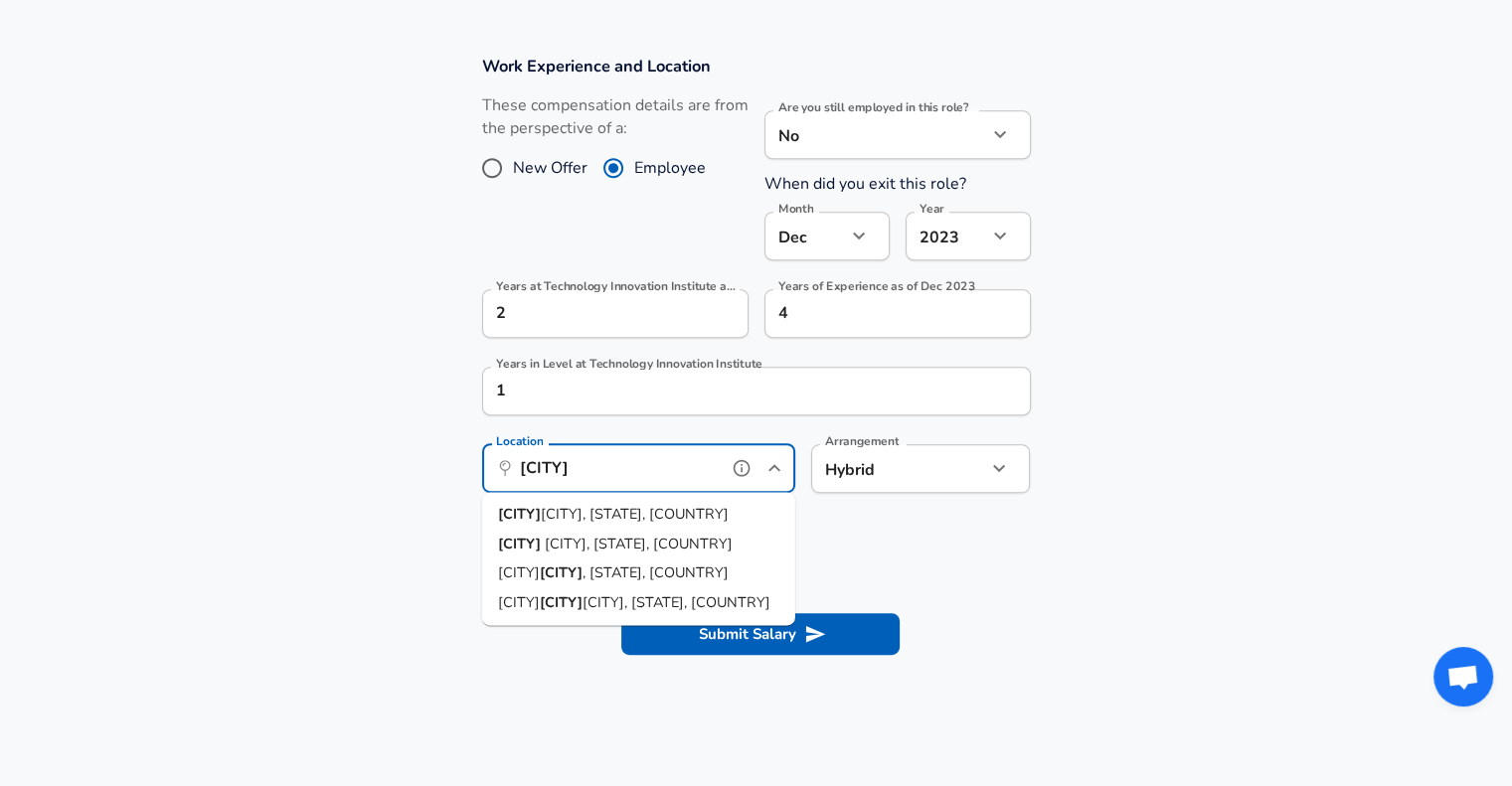 click on "[CITY], [STATE], [COUNTRY]" at bounding box center [638, 545] 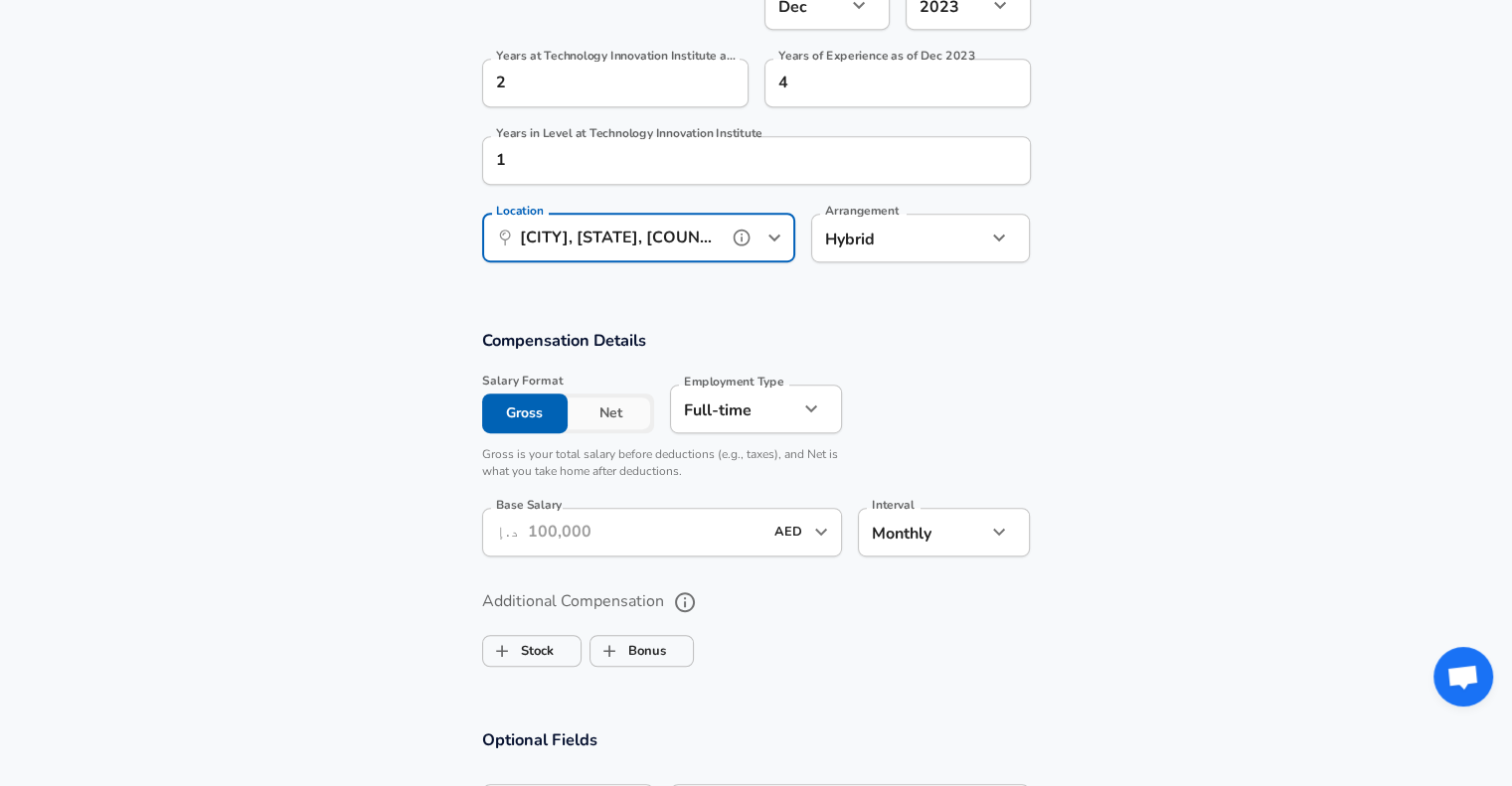 scroll, scrollTop: 1081, scrollLeft: 0, axis: vertical 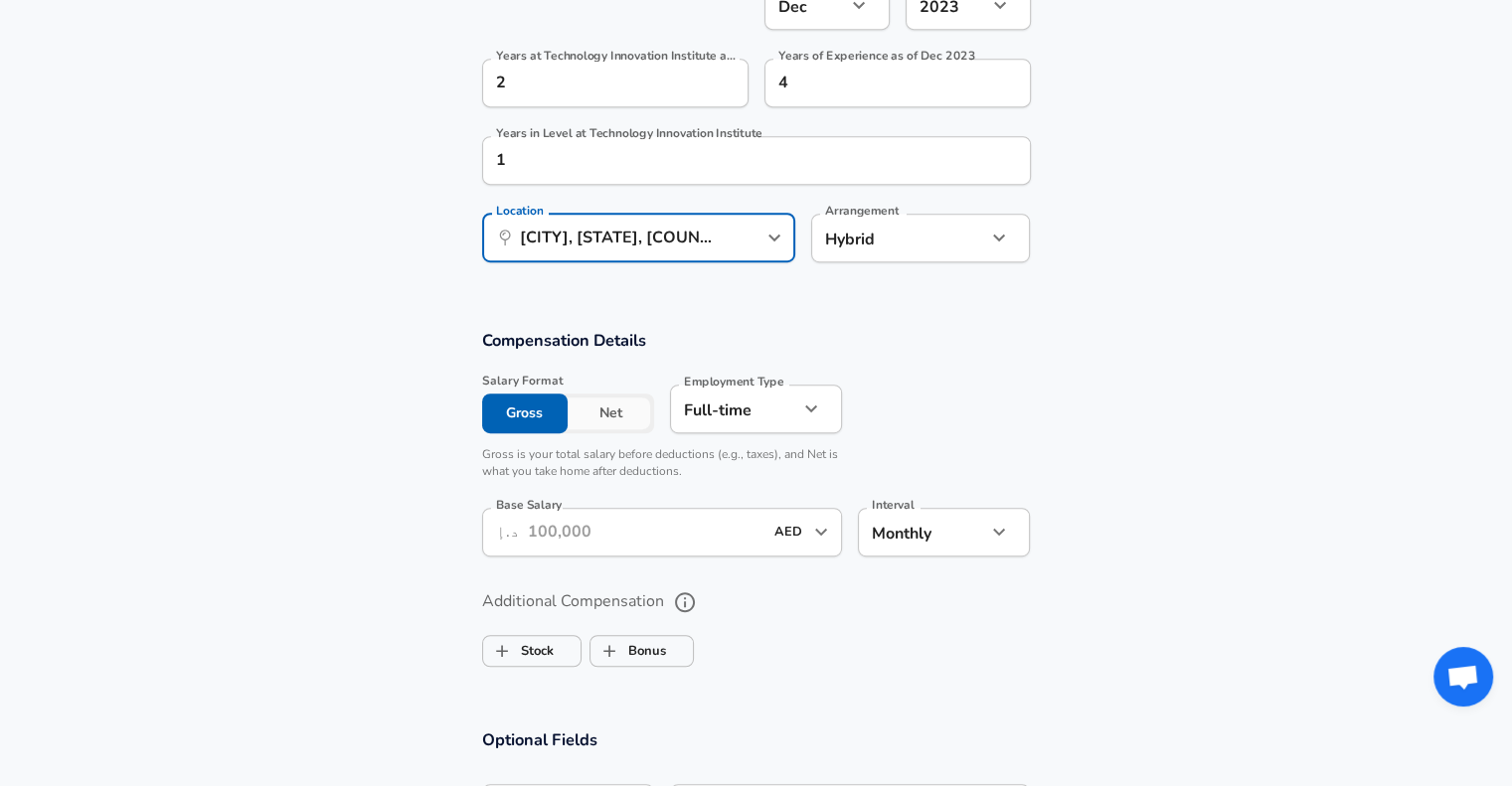 click on "Net" at bounding box center [610, 413] 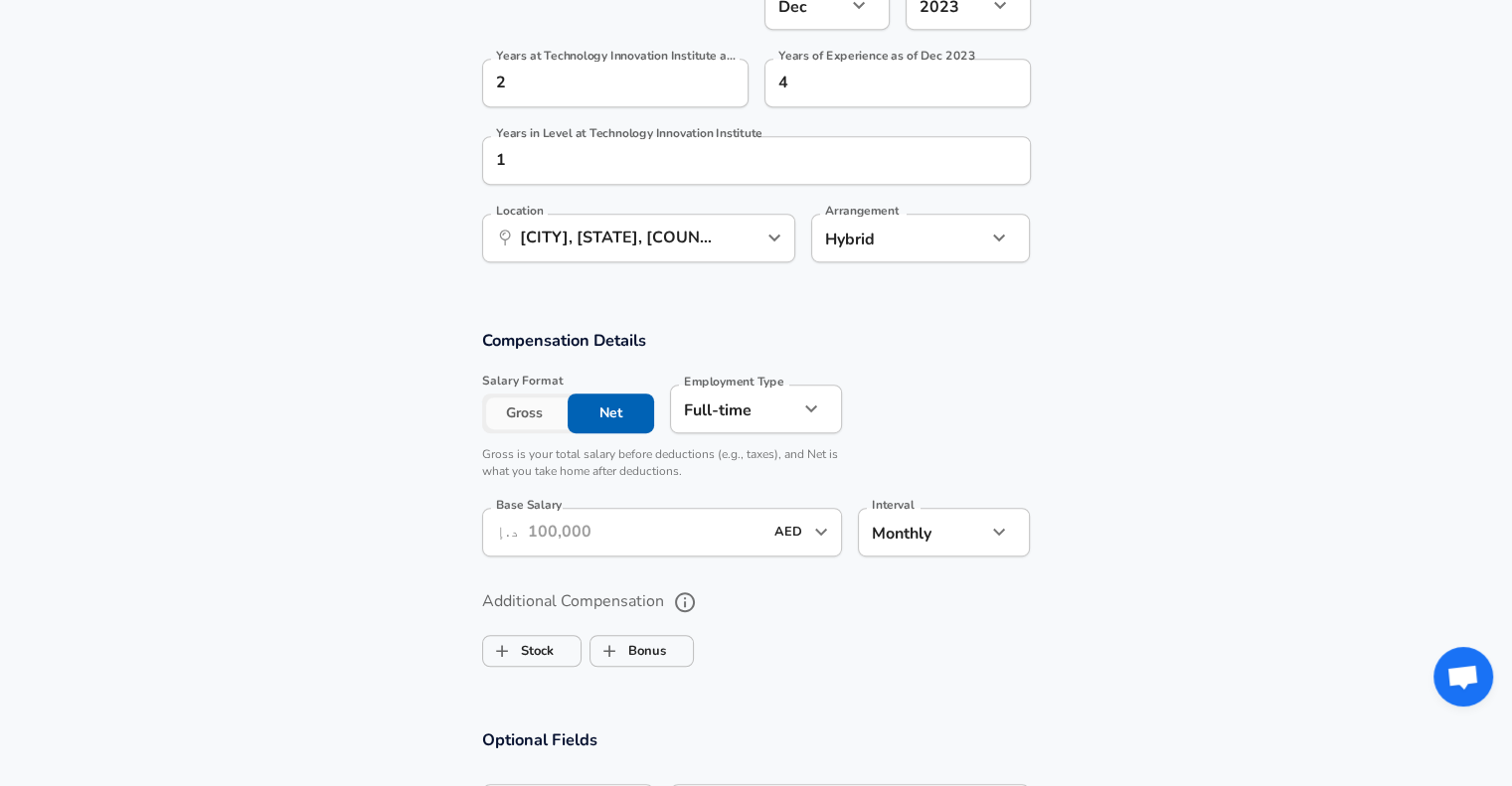 click on "Gross" at bounding box center (525, 413) 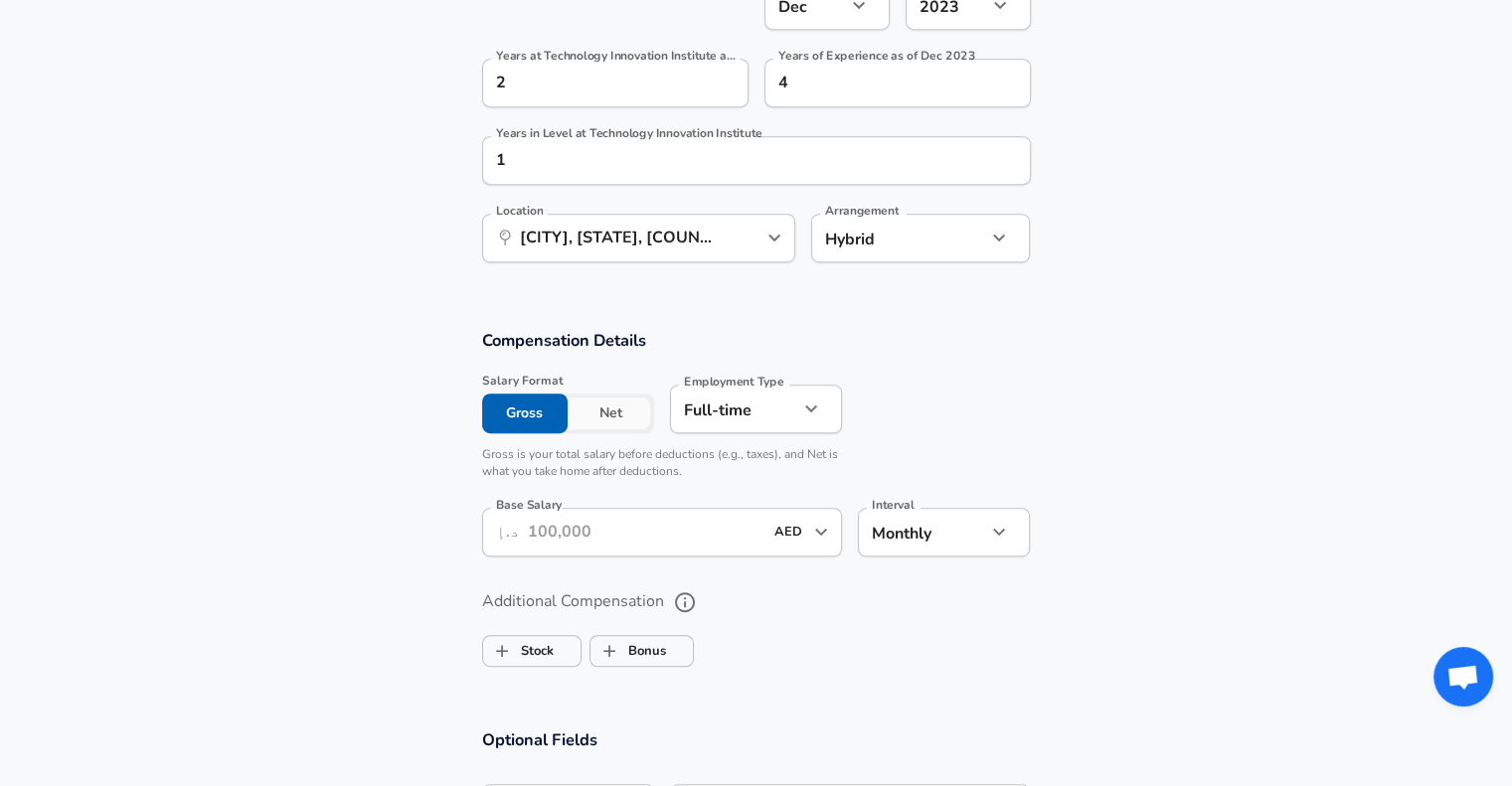 click on "Net" at bounding box center [610, 413] 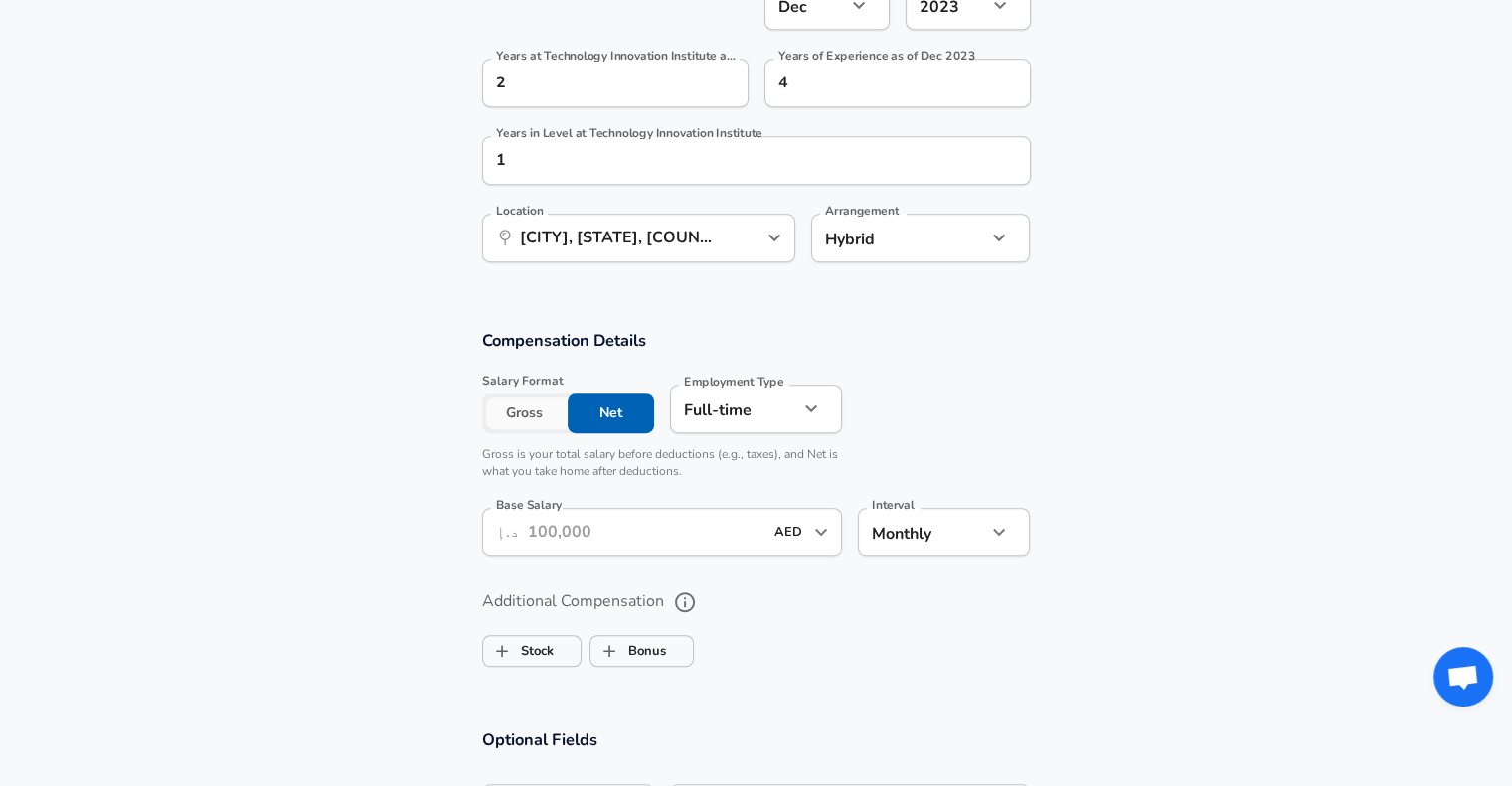 click on "Gross" at bounding box center (525, 413) 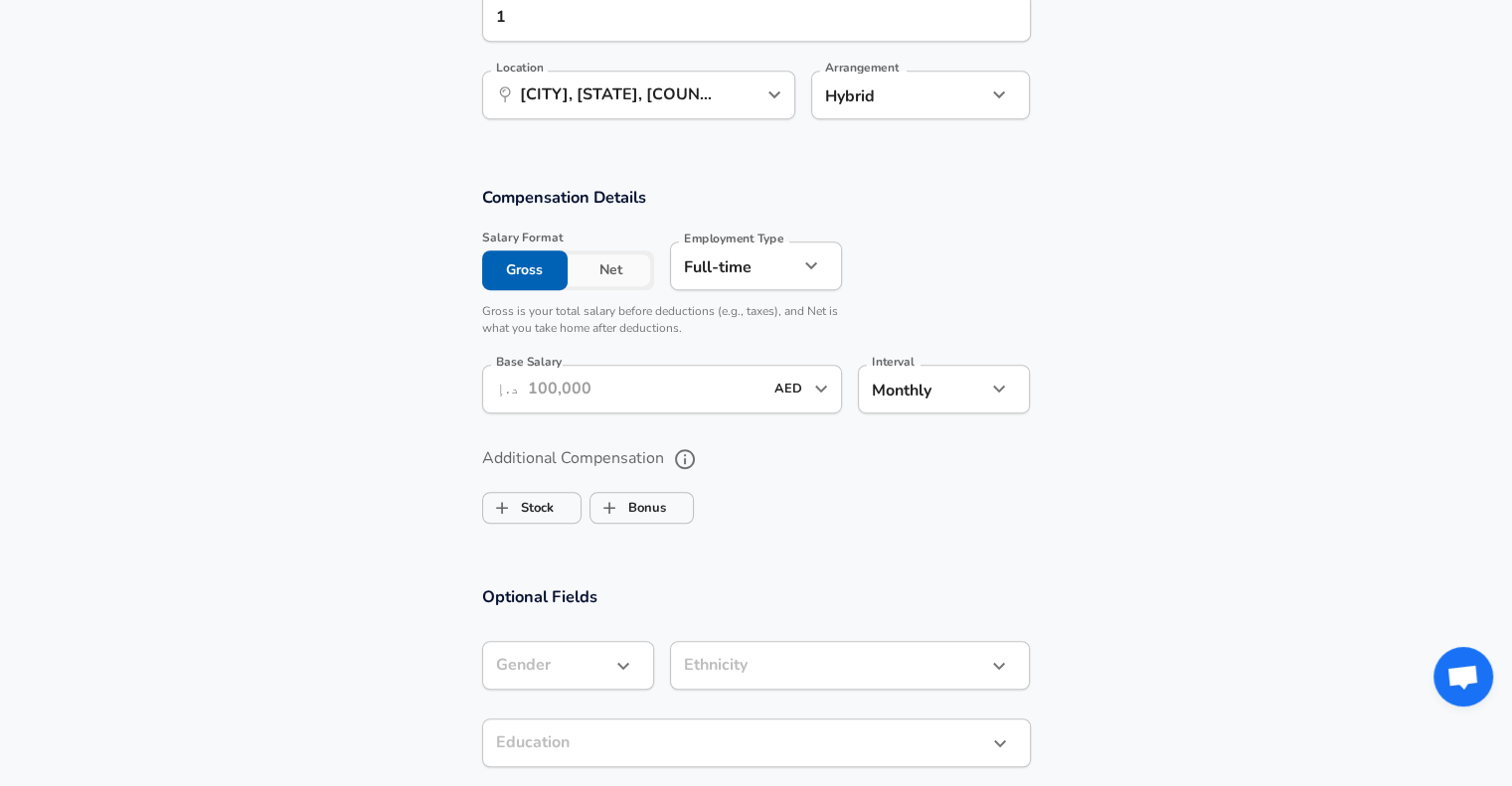 scroll, scrollTop: 1227, scrollLeft: 0, axis: vertical 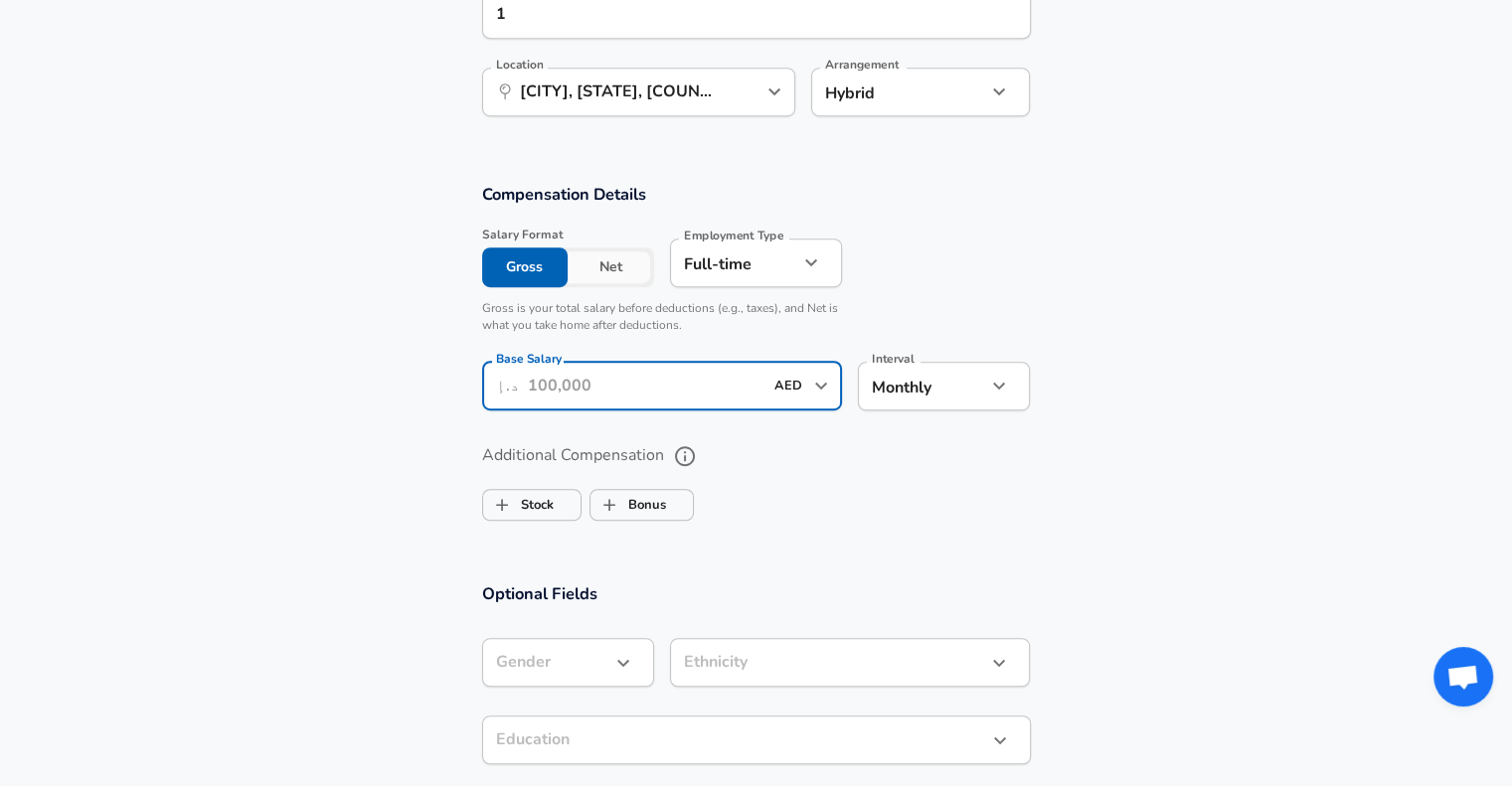 click on "Base Salary" at bounding box center (645, 386) 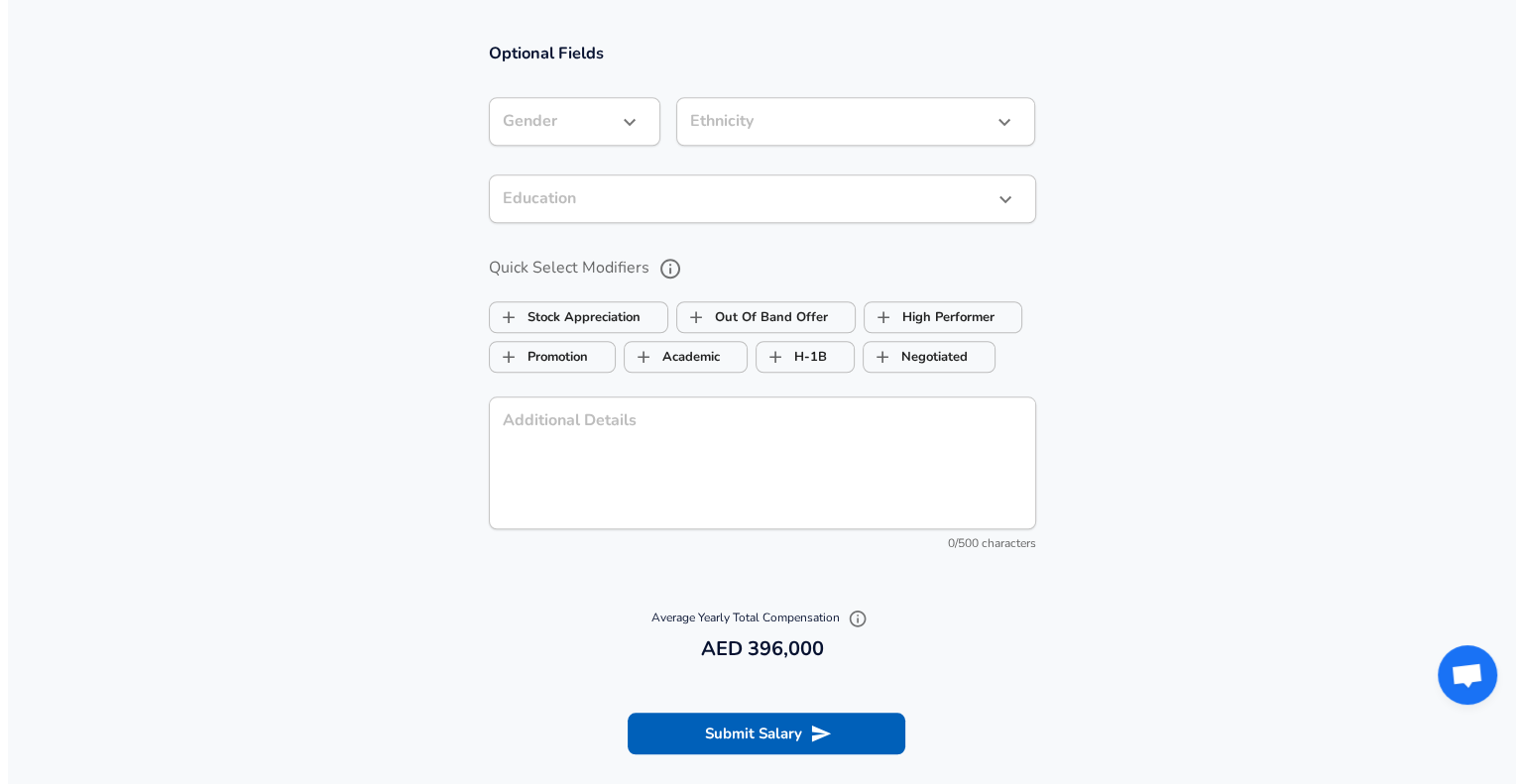scroll, scrollTop: 1926, scrollLeft: 0, axis: vertical 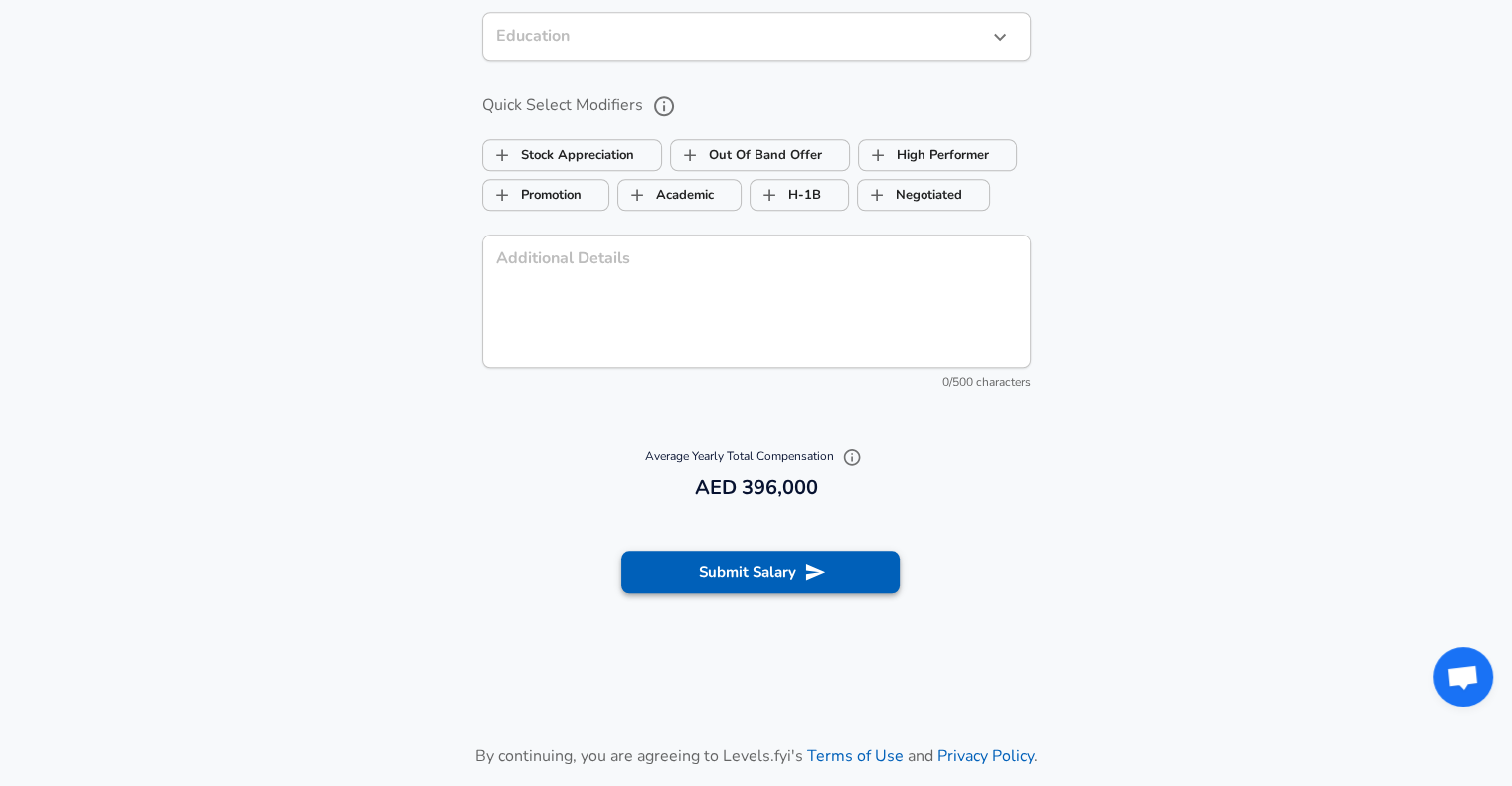 type on "33,000" 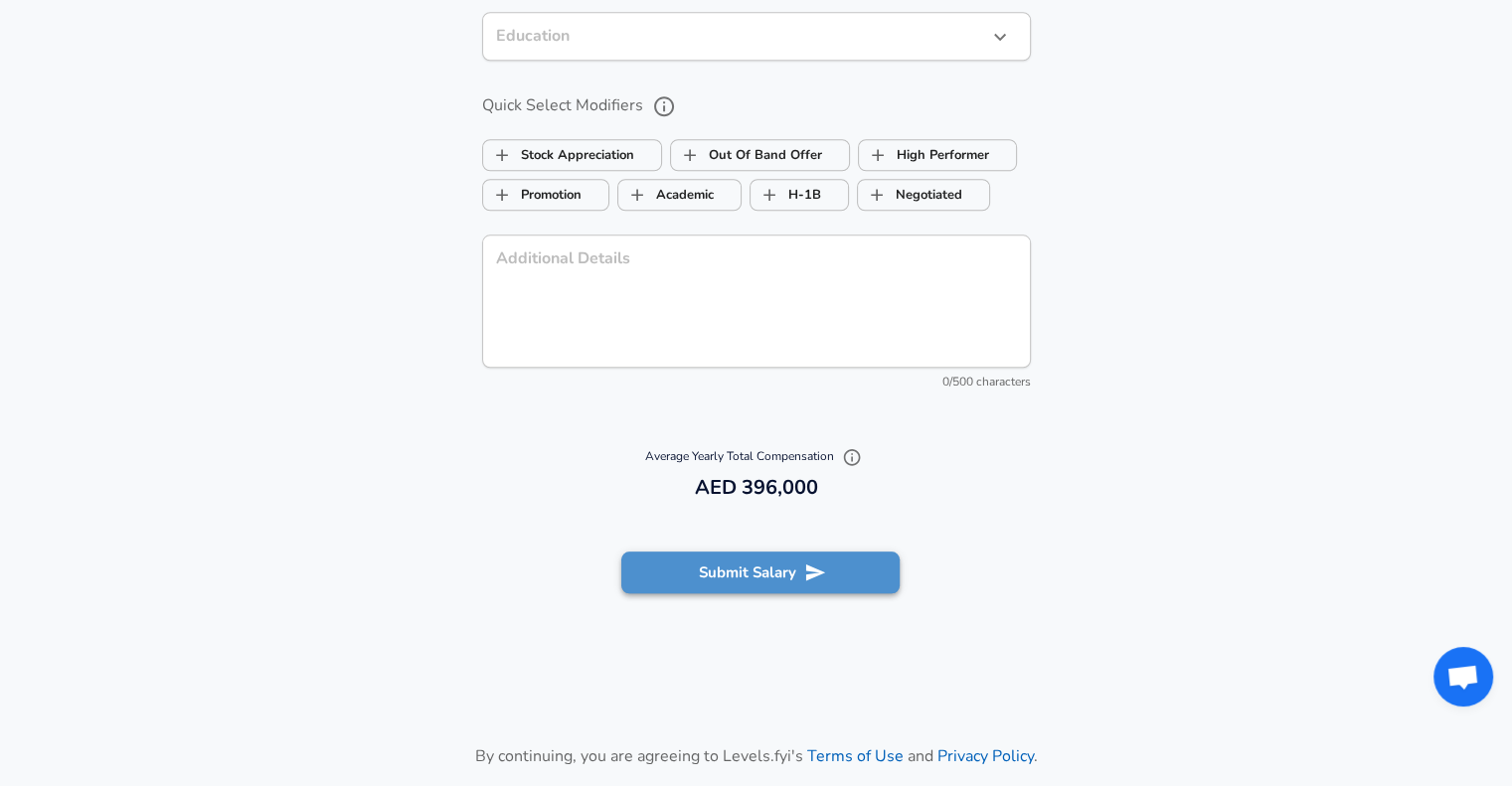 click on "Submit Salary" at bounding box center [760, 572] 